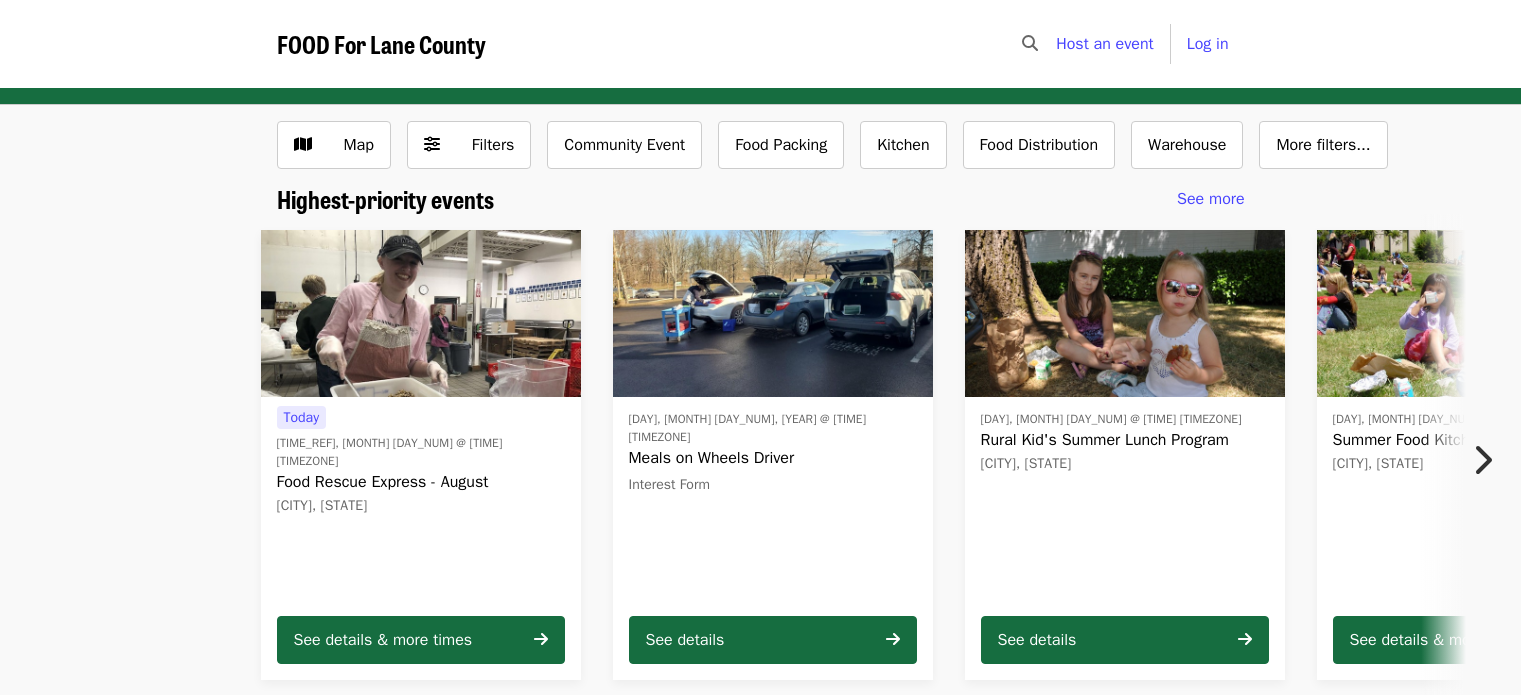 scroll, scrollTop: 0, scrollLeft: 0, axis: both 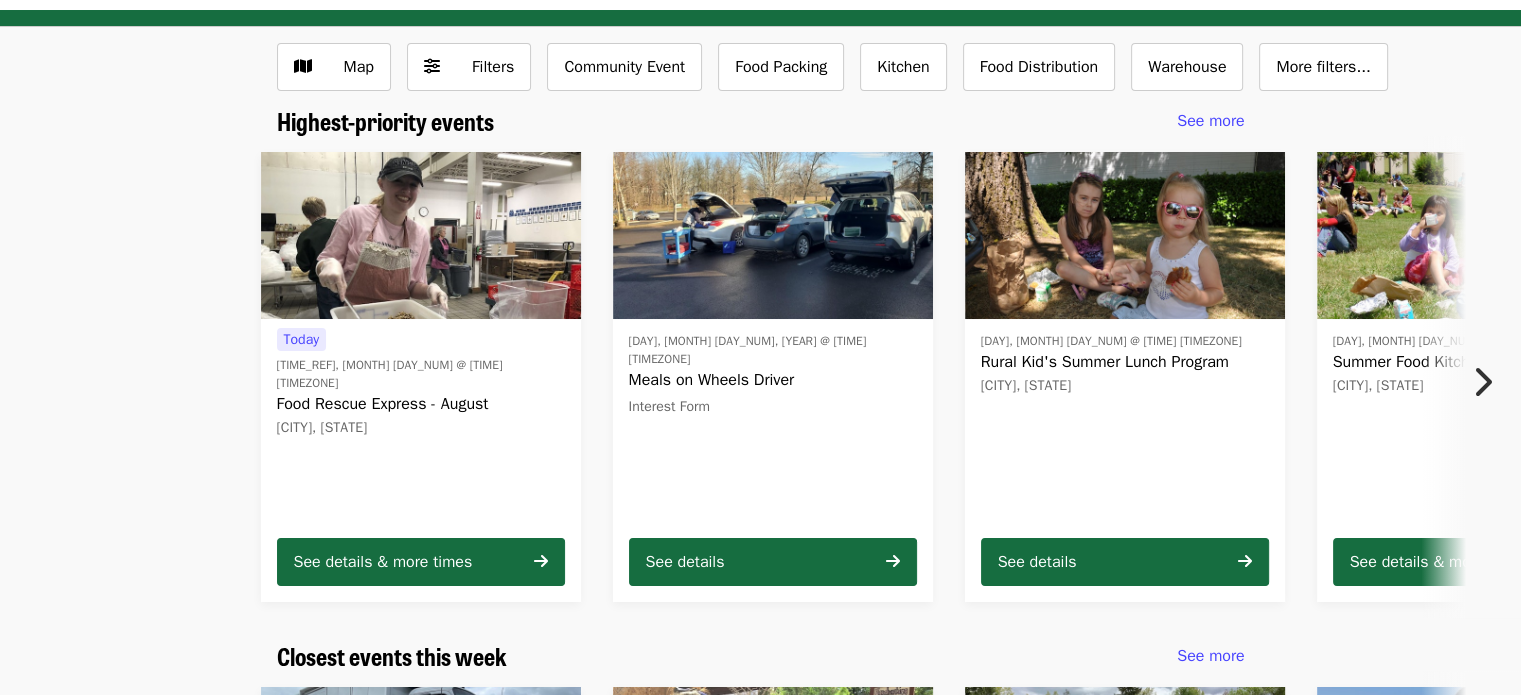 click at bounding box center [1482, 382] 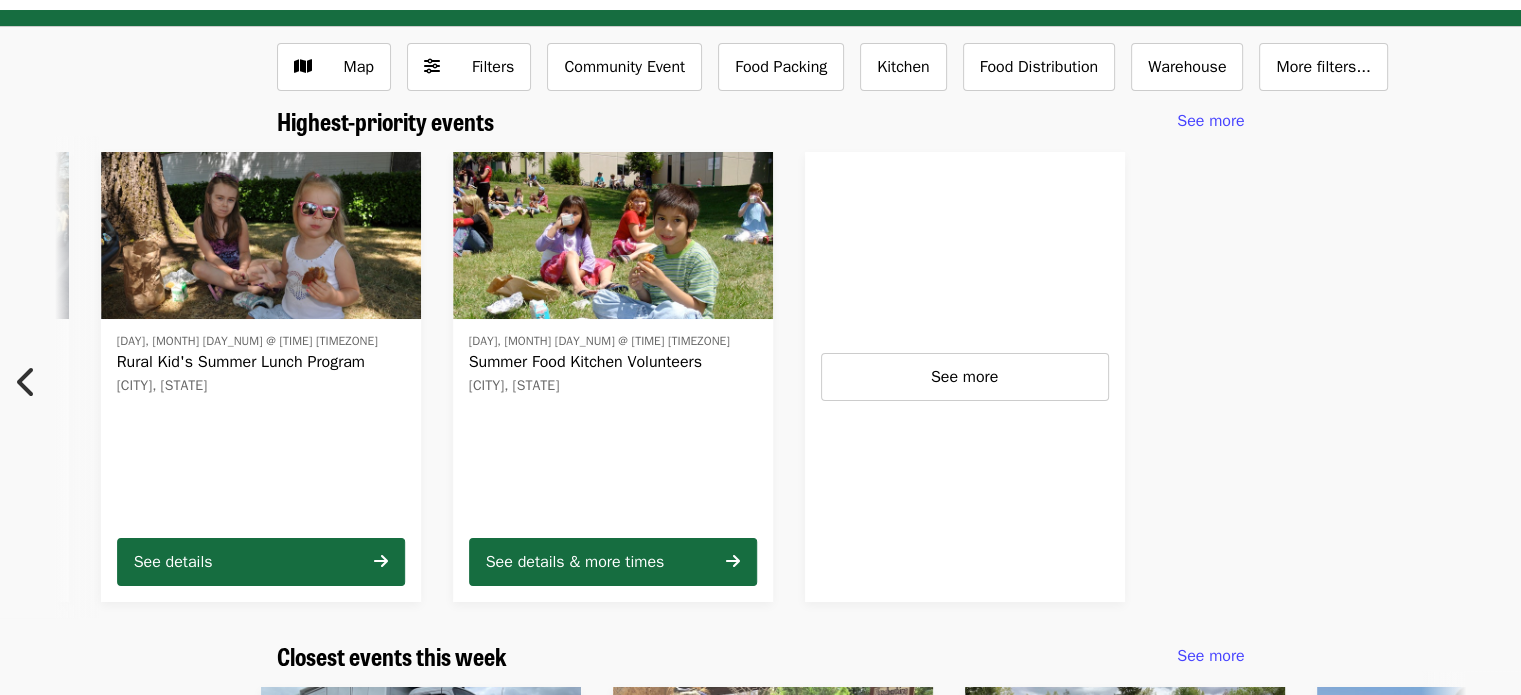 scroll, scrollTop: 0, scrollLeft: 897, axis: horizontal 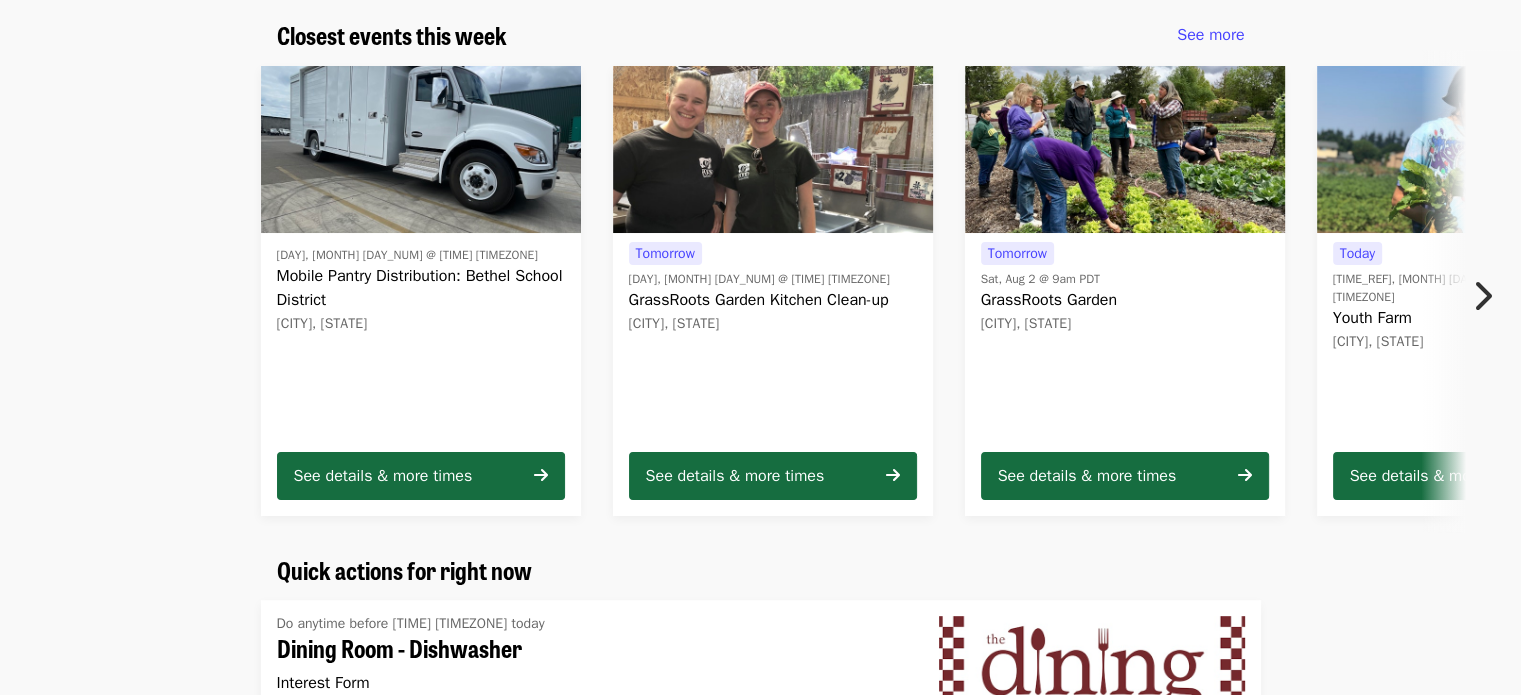 click at bounding box center [1482, 296] 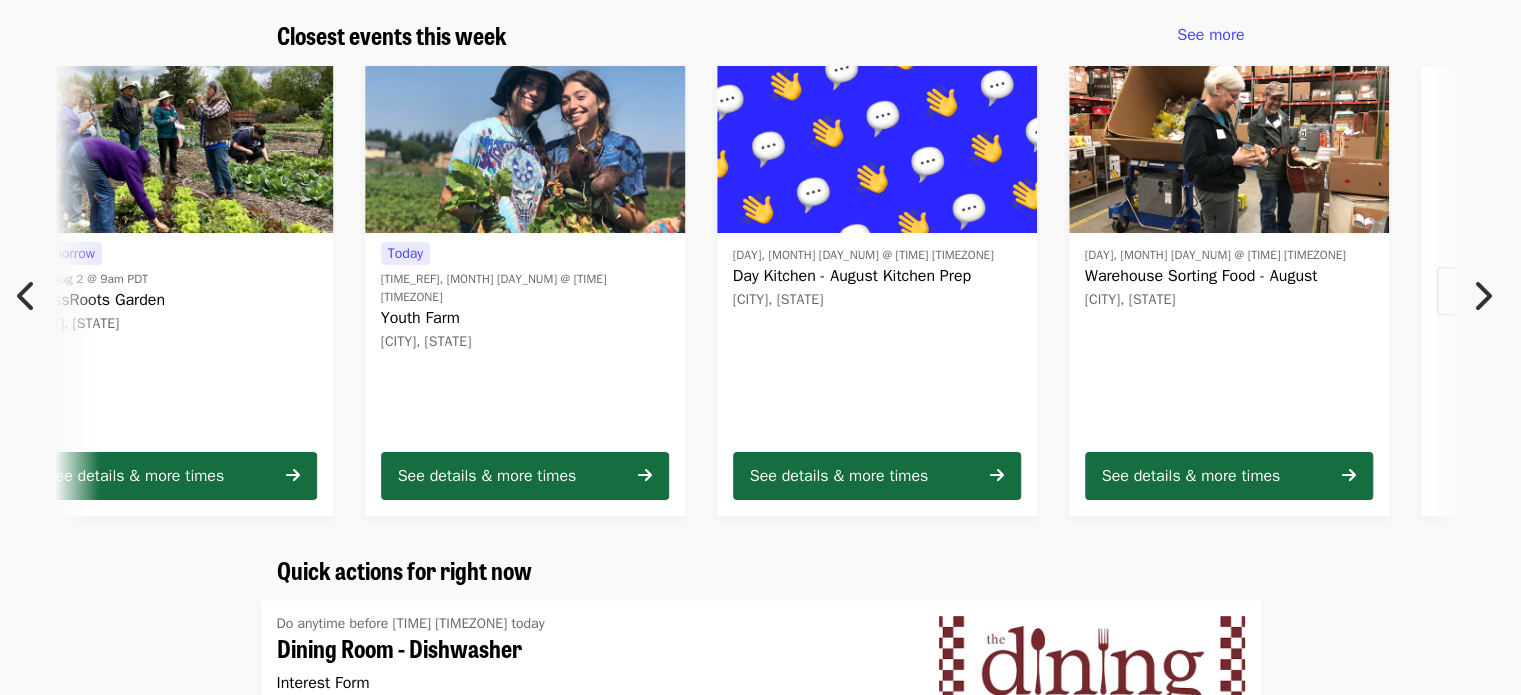 scroll, scrollTop: 0, scrollLeft: 1076, axis: horizontal 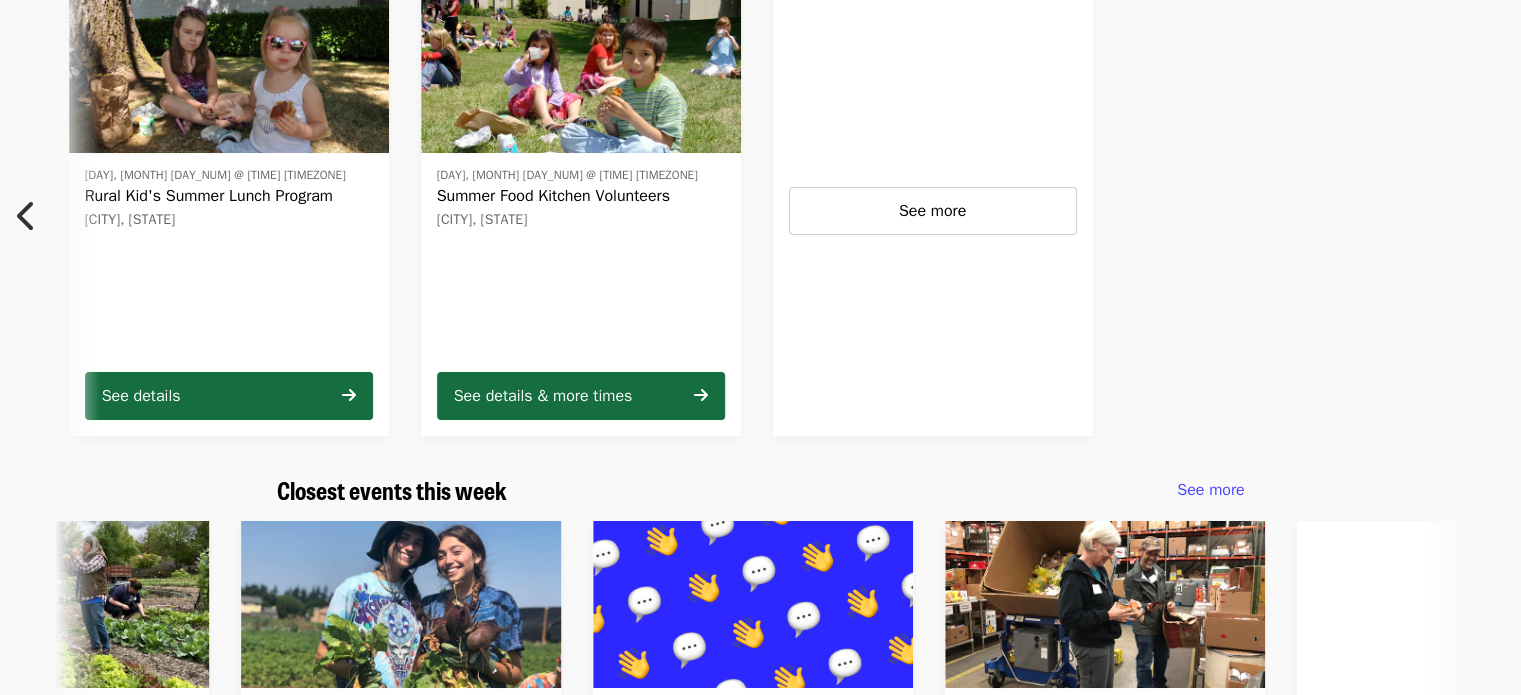 click at bounding box center [27, 216] 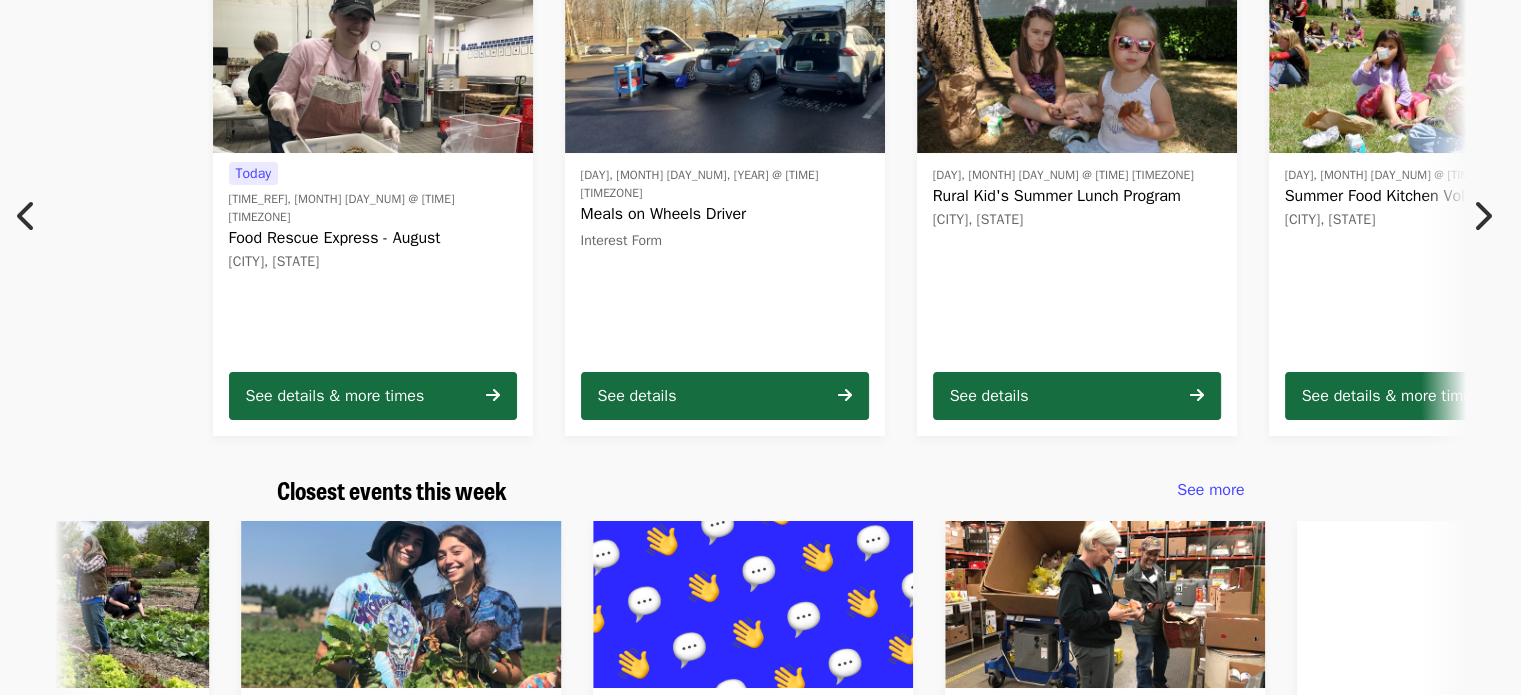 scroll, scrollTop: 0, scrollLeft: 0, axis: both 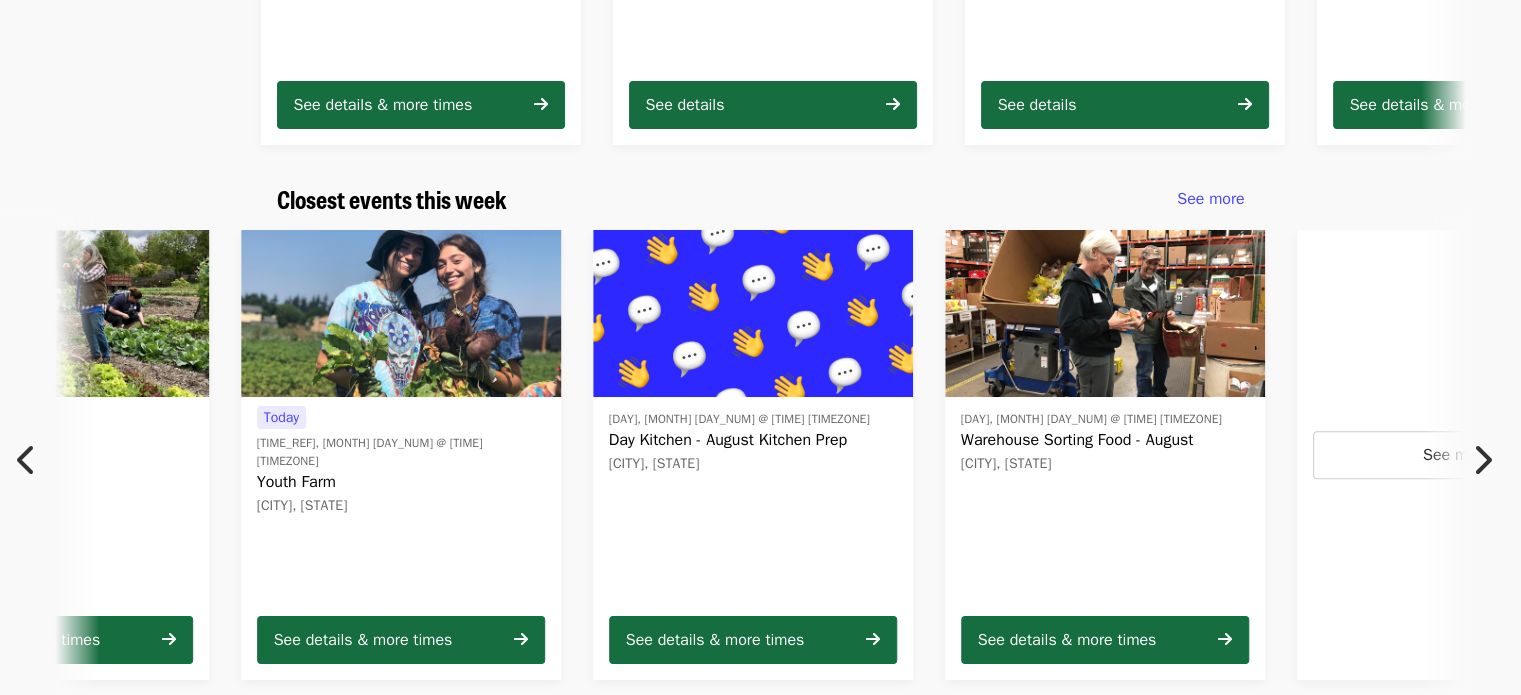 click at bounding box center (27, 460) 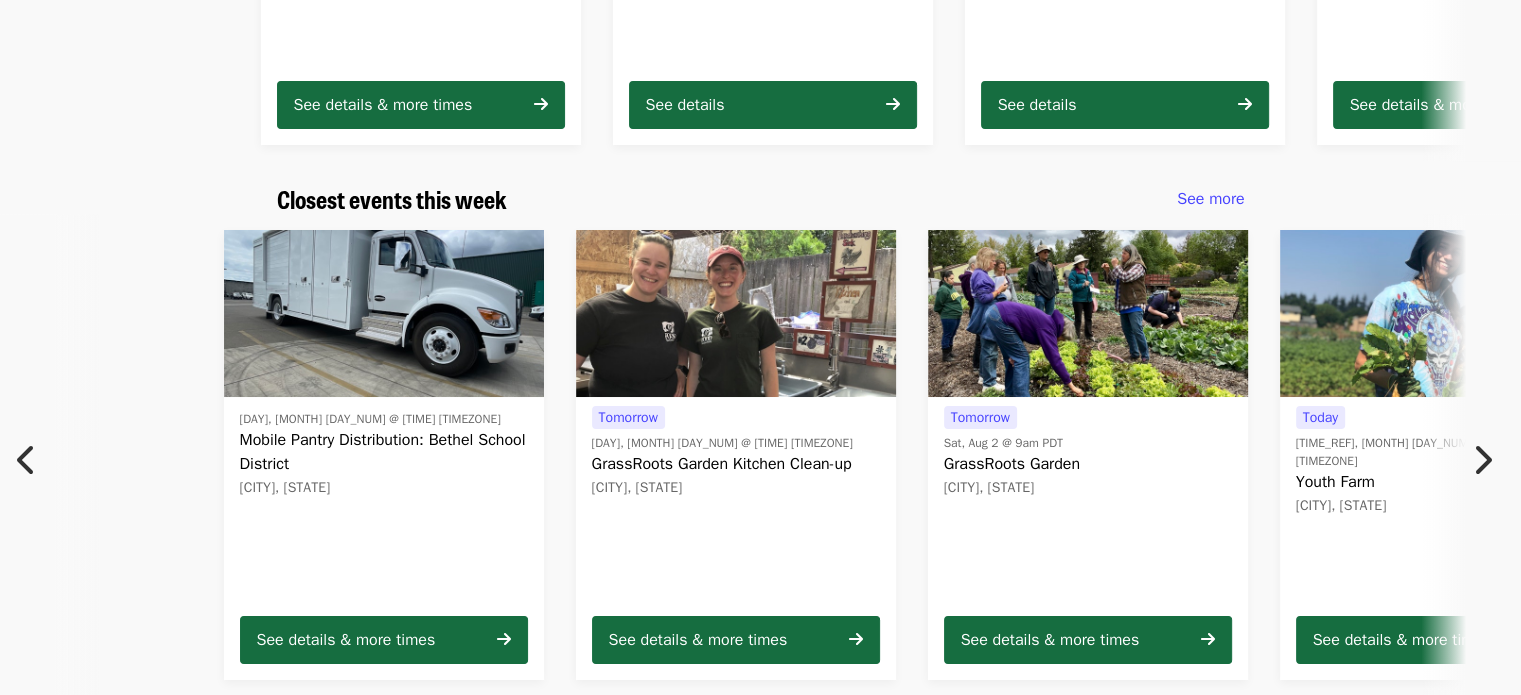 scroll, scrollTop: 0, scrollLeft: 20, axis: horizontal 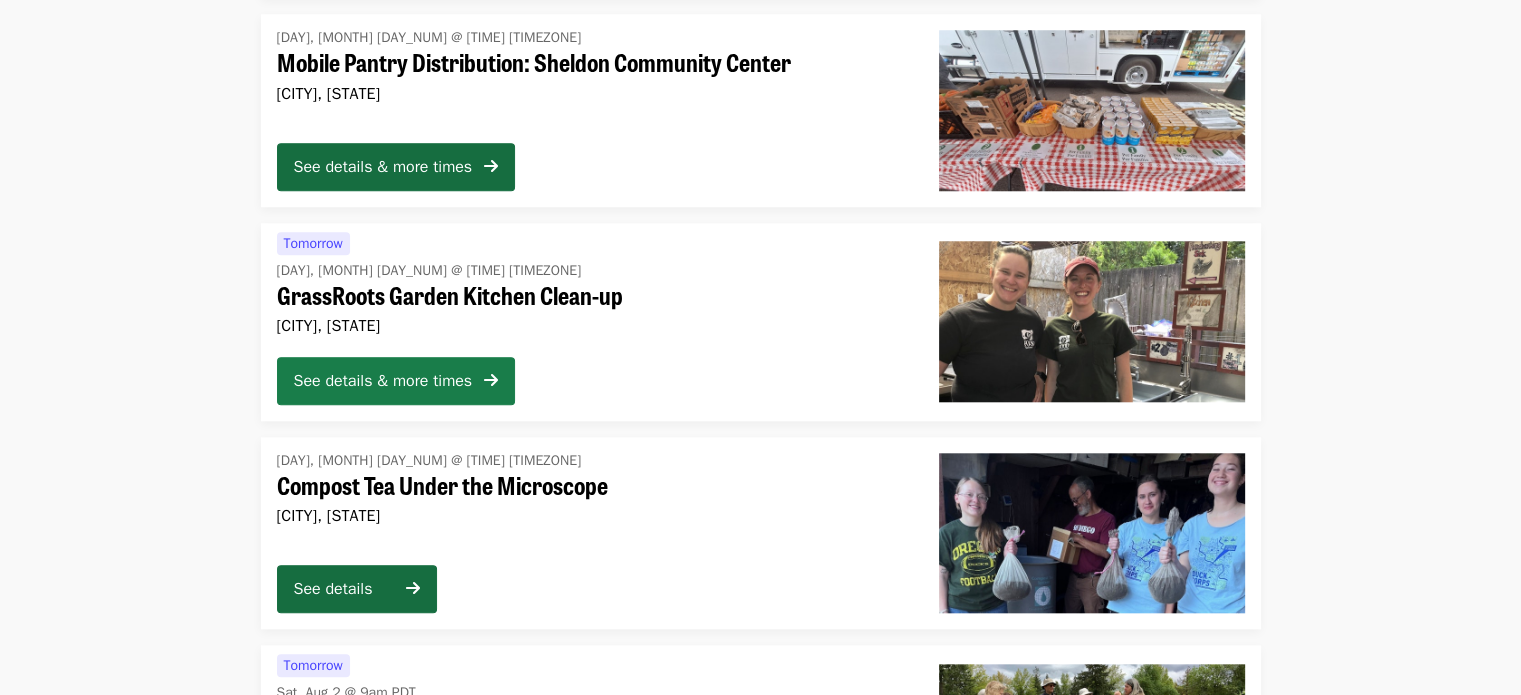 click on "See details & more times" at bounding box center (396, 381) 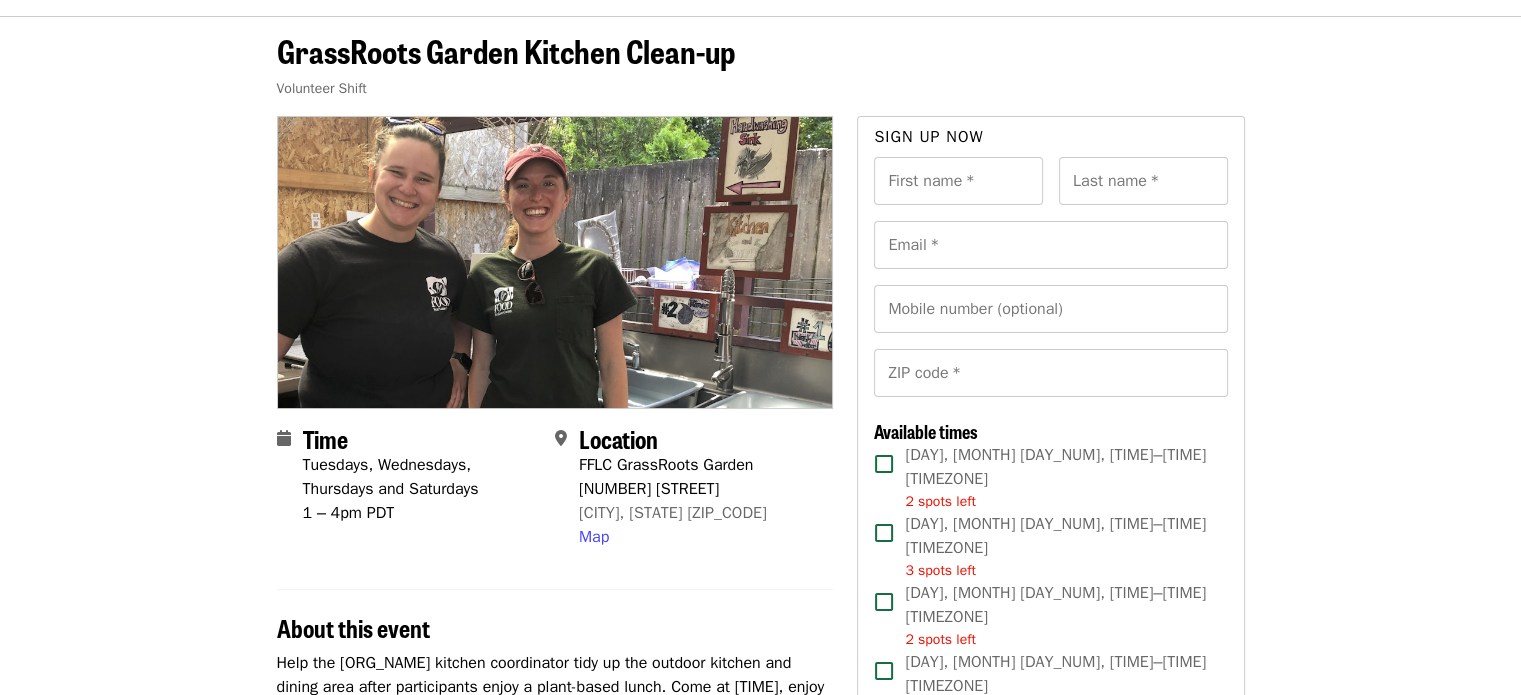 scroll, scrollTop: 70, scrollLeft: 0, axis: vertical 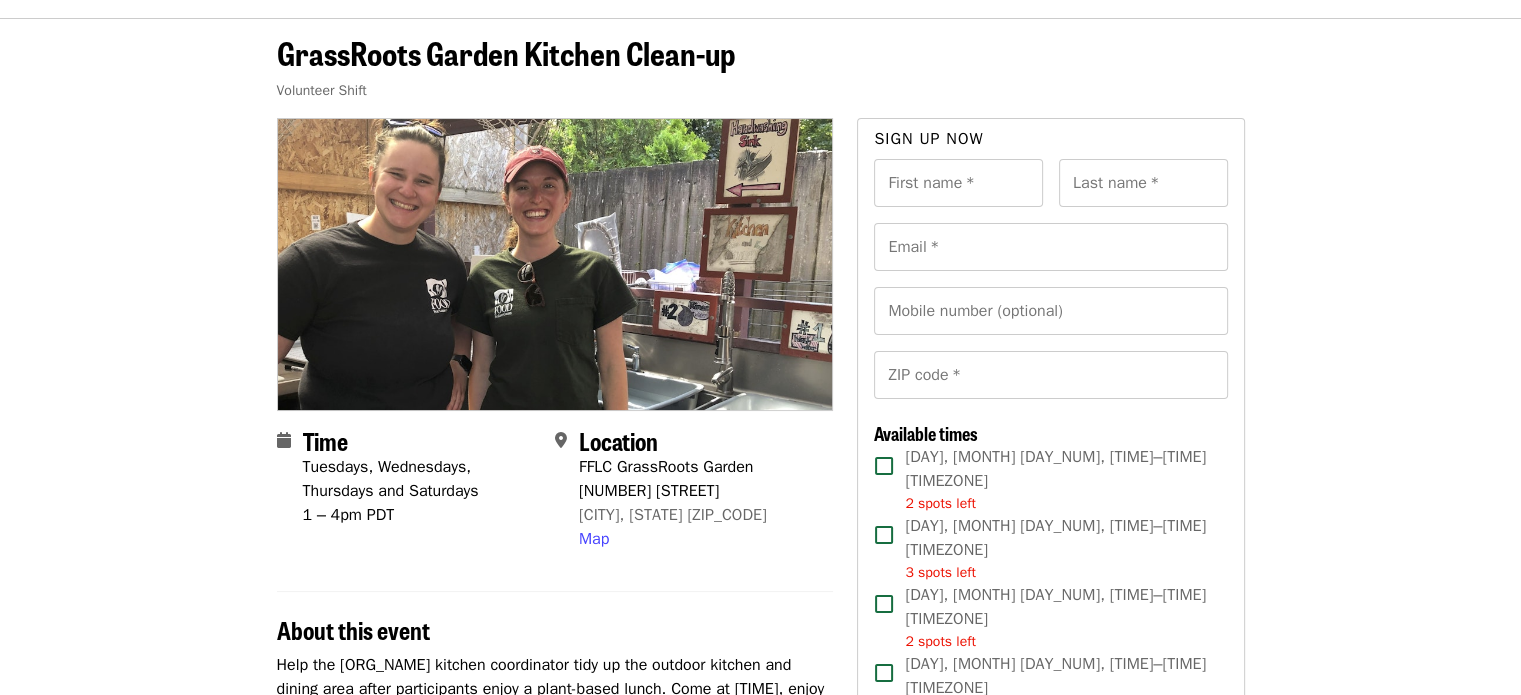 click on "[ORG_NAME] Kitchen Clean-up Volunteer Shift Time [DAY], [DAY], [DAY] and [DAY] [TIME]–[TIME] [TIMEZONE] Location [ORG] [STREET] [CITY], [STATE] [ZIP_CODE] Map About this event Help the [ORG_NAME] kitchen coordinator tidy up the outdoor kitchen and dining area after participants enjoy a plant-based lunch. Come at [TIME], enjoy lunch at [TIME], and then stay to help tidy the dining area, wash dishes, put away leftovers, sweep and organize. If no shifts are available, your are still welcome to come, just no guarantee of position. Accessibility Accessible restrooms Dedicated parking spots Have accessibility questions? Reply to your registration email to confirm your requirements or request more information. Tags Kitchen , Garden Map Keyboard shortcuts Map Data Map data ©[YEAR] Google Map data ©[YEAR] Google 1 km Click to toggle between metric and imperial units Terms Report a map error Sign up now First name   * First name  * Last name   * Last name  * Email   * Email  *" at bounding box center [760, 779] 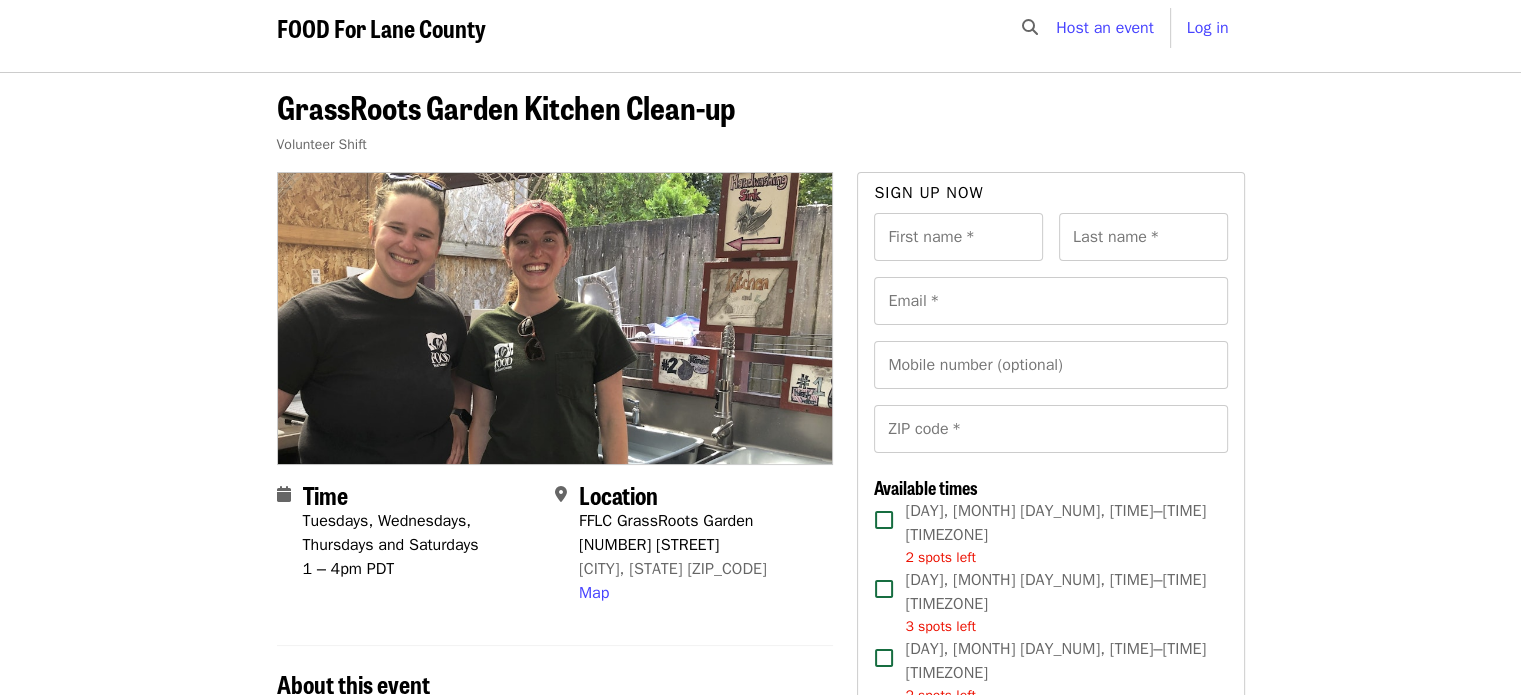 scroll, scrollTop: 0, scrollLeft: 0, axis: both 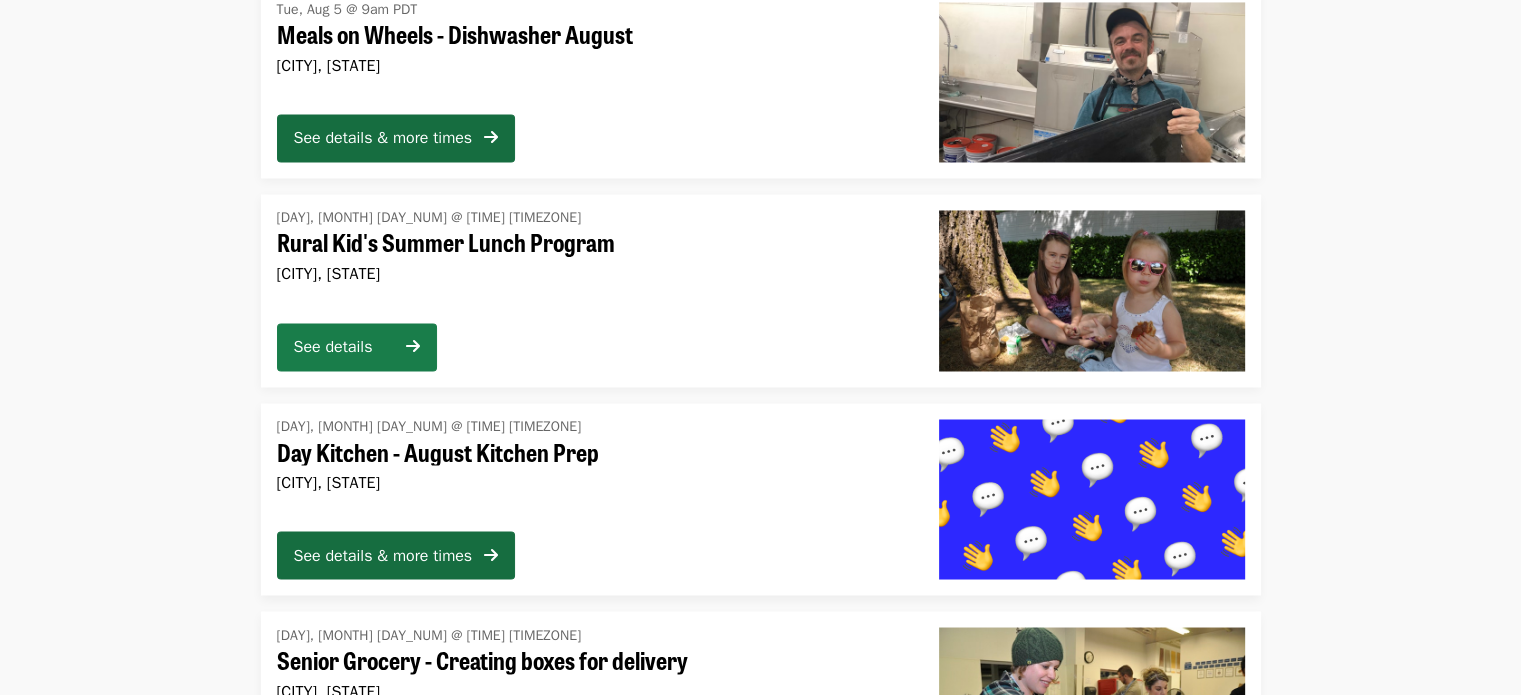 click on "See details" at bounding box center (344, 347) 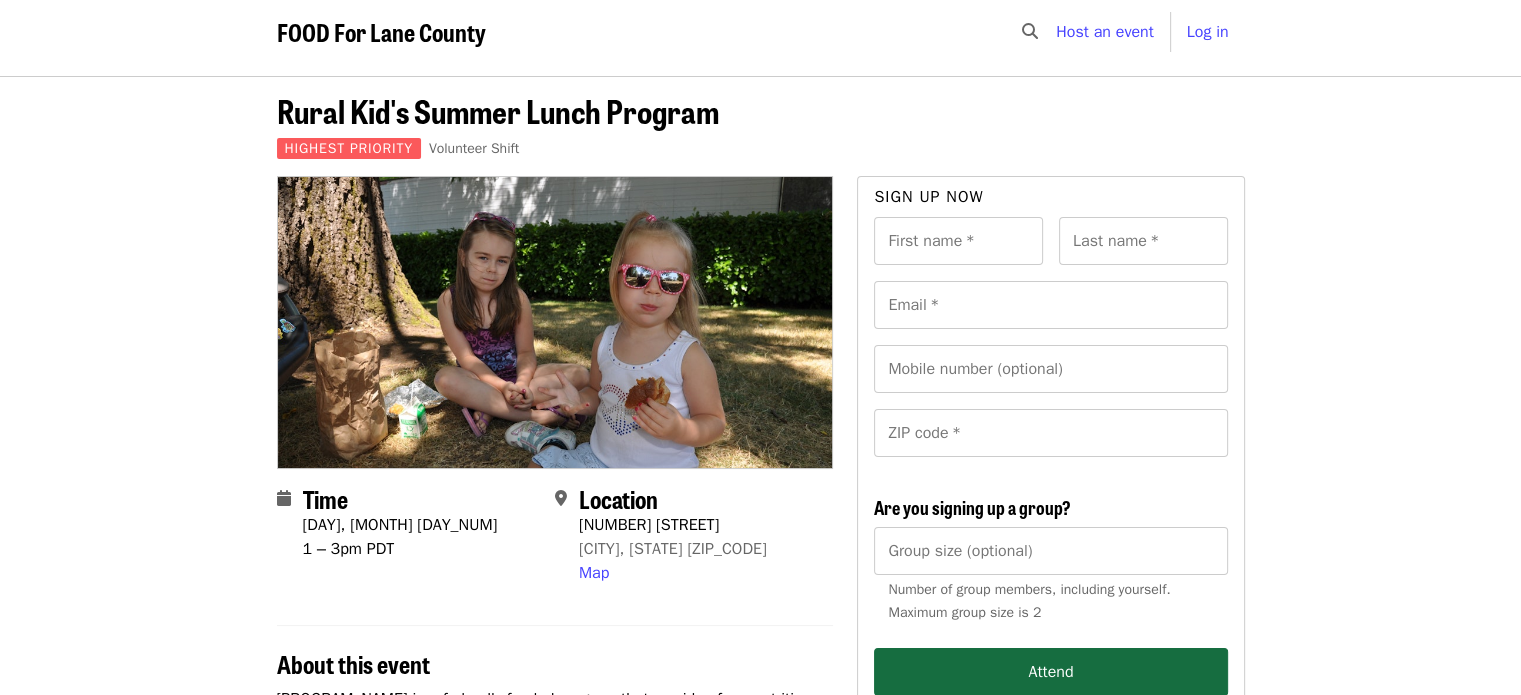 scroll, scrollTop: 0, scrollLeft: 0, axis: both 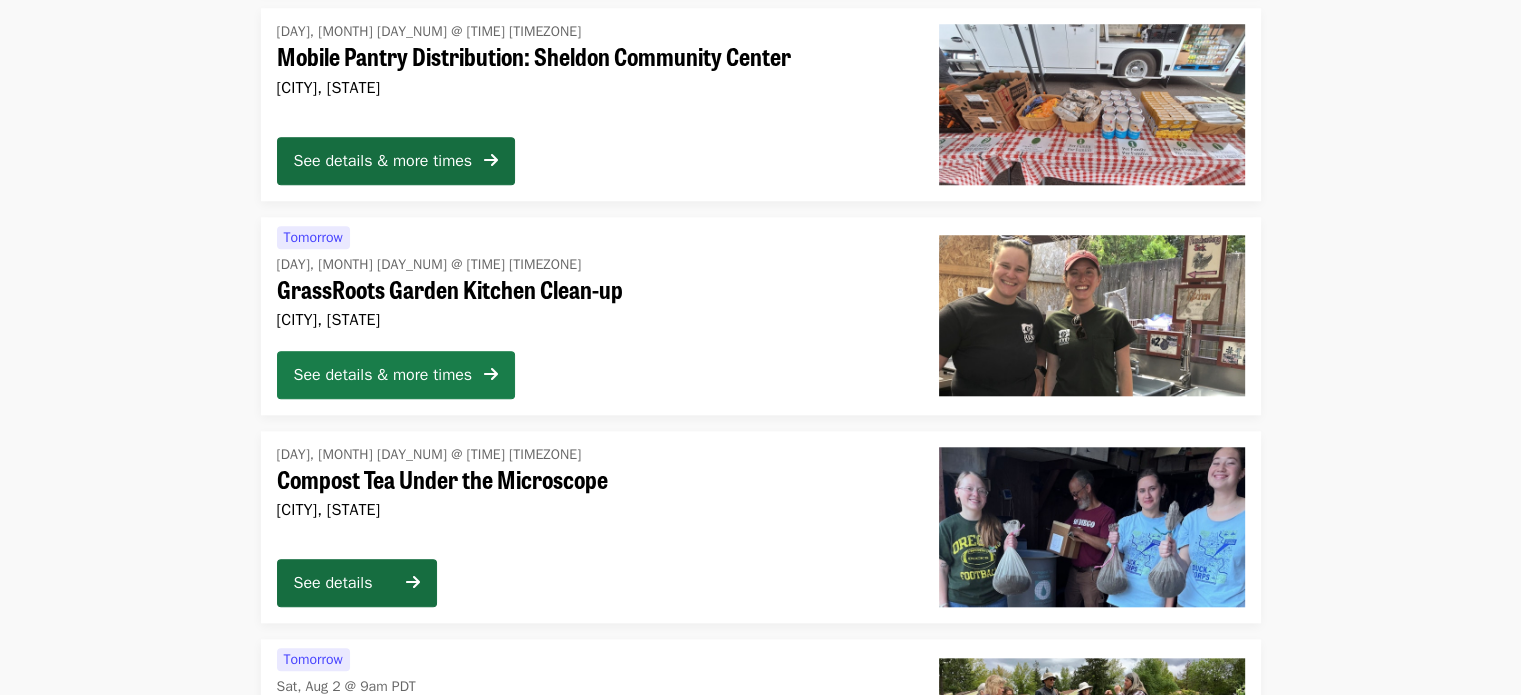 click on "See details & more times" at bounding box center [383, 375] 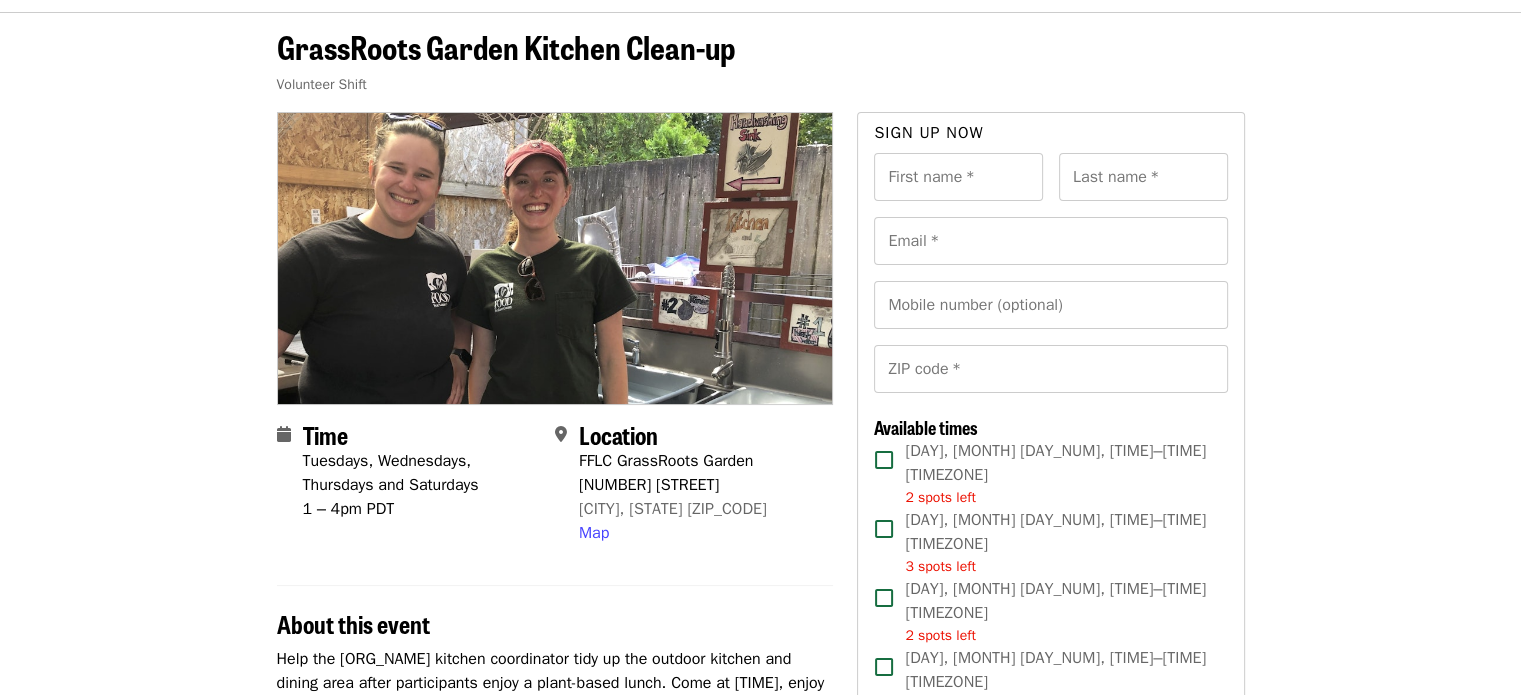 scroll, scrollTop: 0, scrollLeft: 0, axis: both 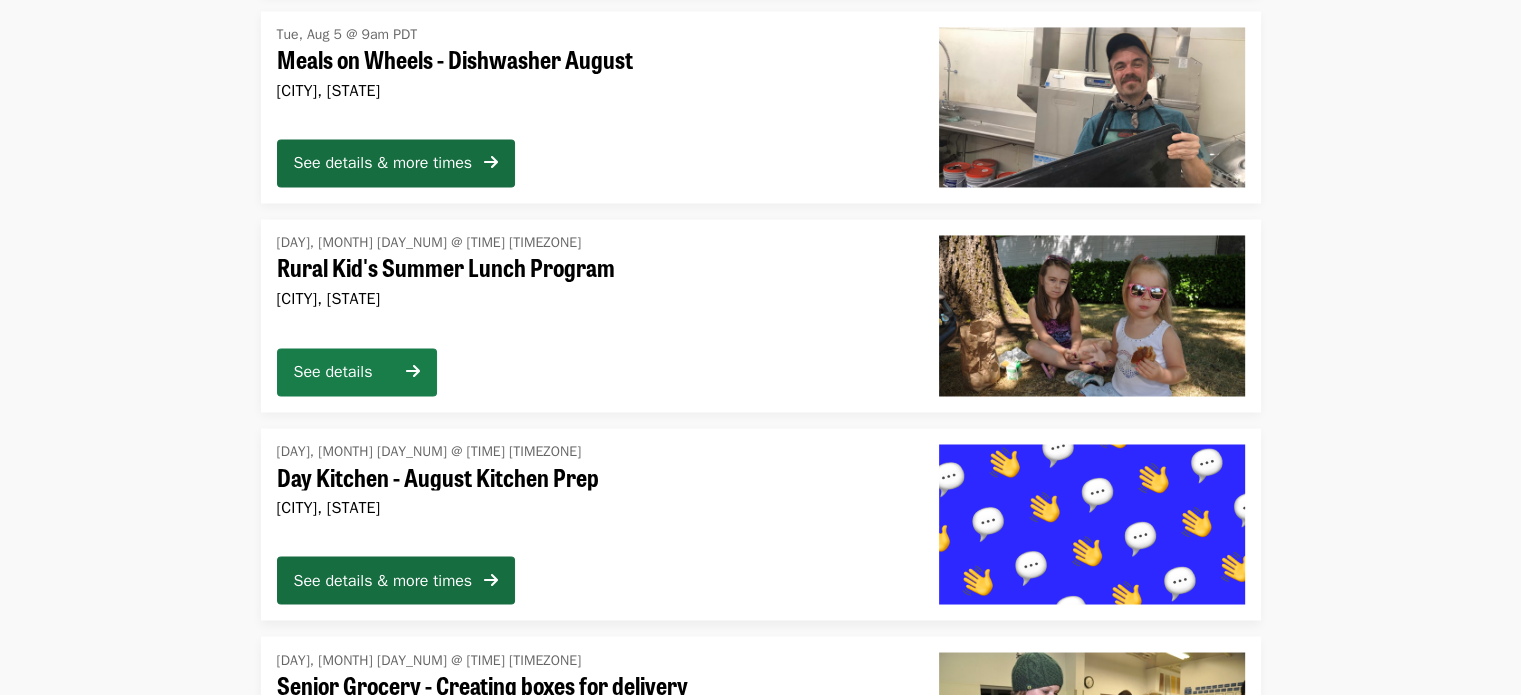 click on "See details" at bounding box center (344, 372) 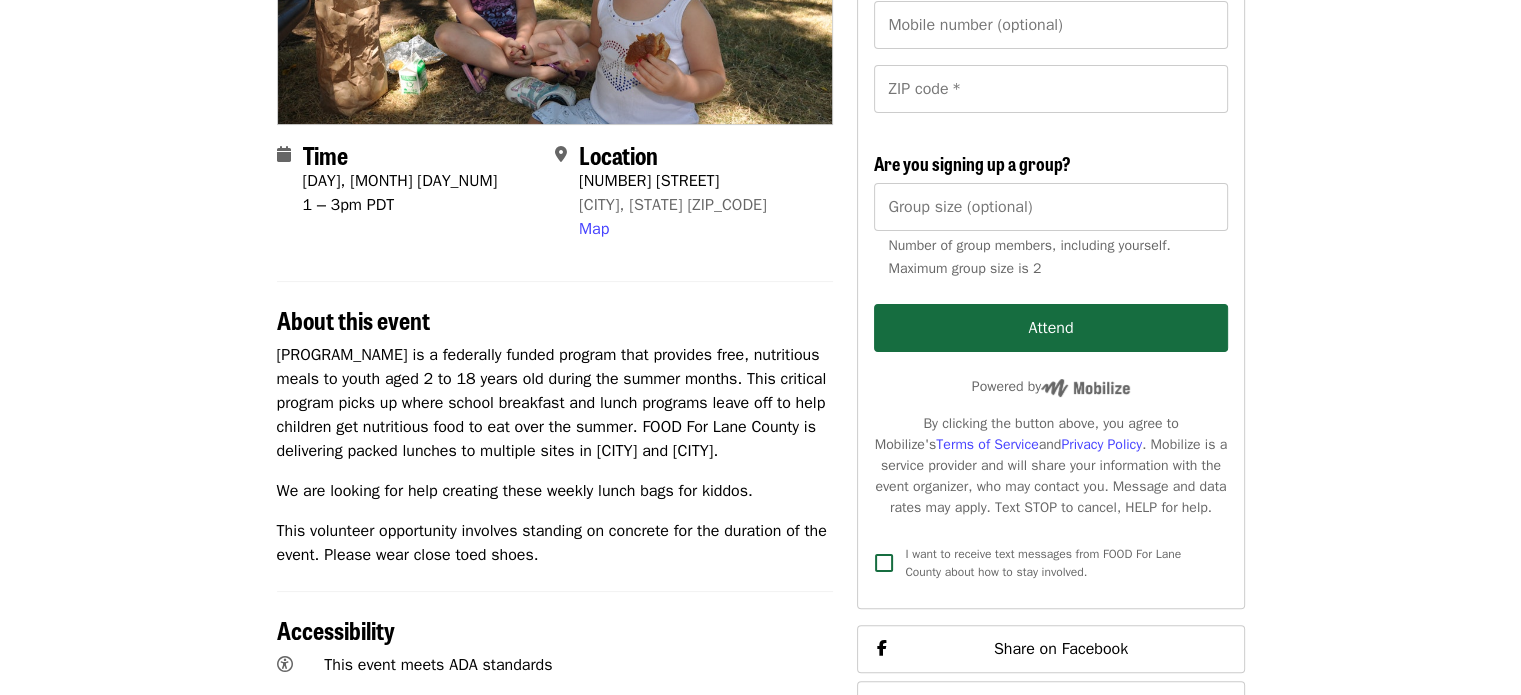 scroll, scrollTop: 0, scrollLeft: 0, axis: both 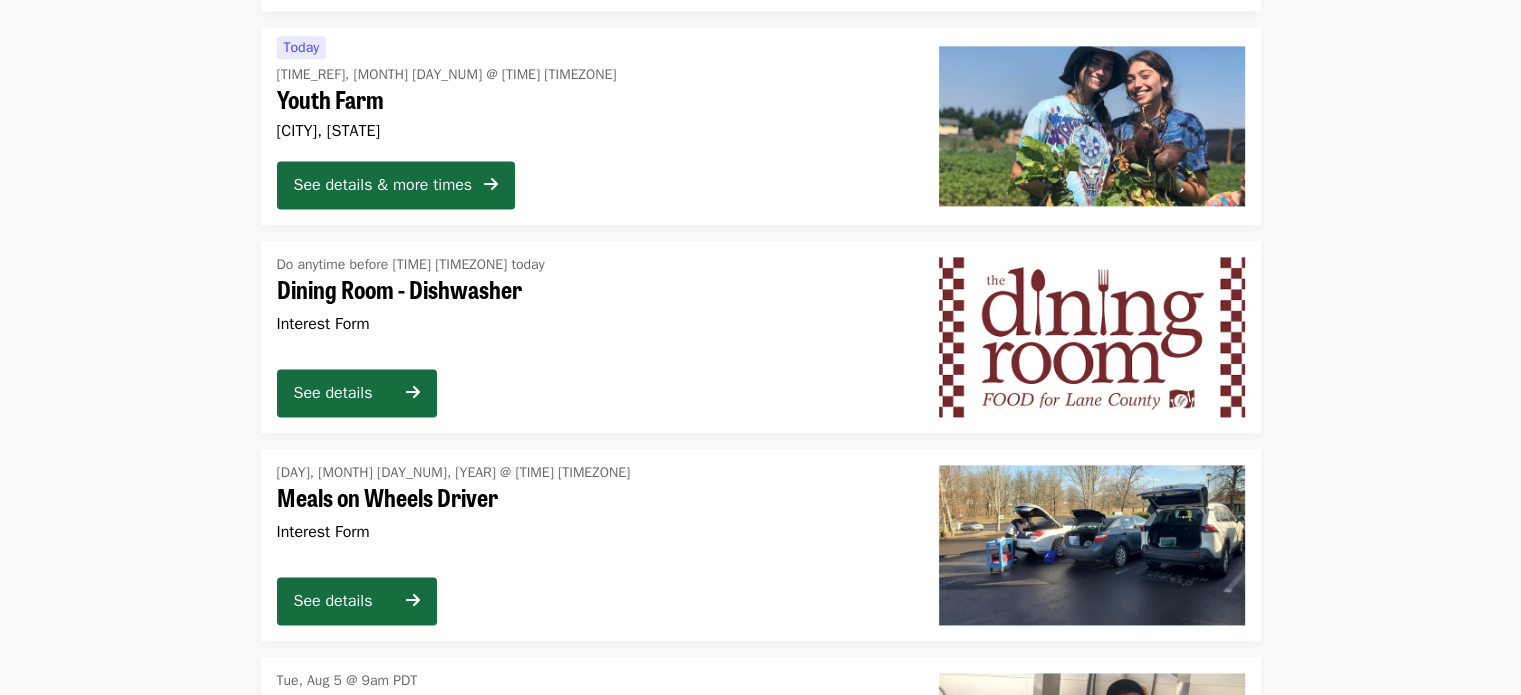 click on "Do anytime before [TIME] [TIMEZONE] today Dining Room - Dishwasher Interest Form See details" at bounding box center [760, 337] 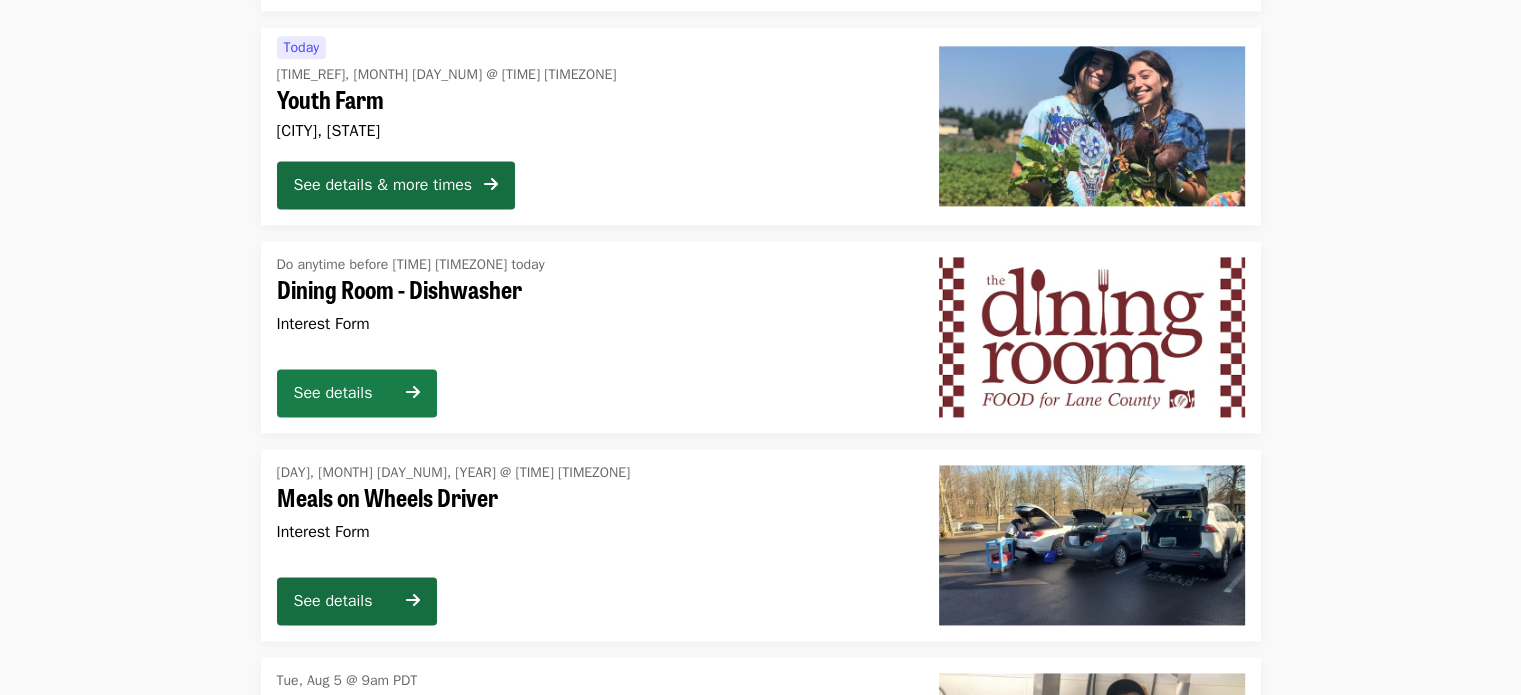 click on "See details" at bounding box center (344, 393) 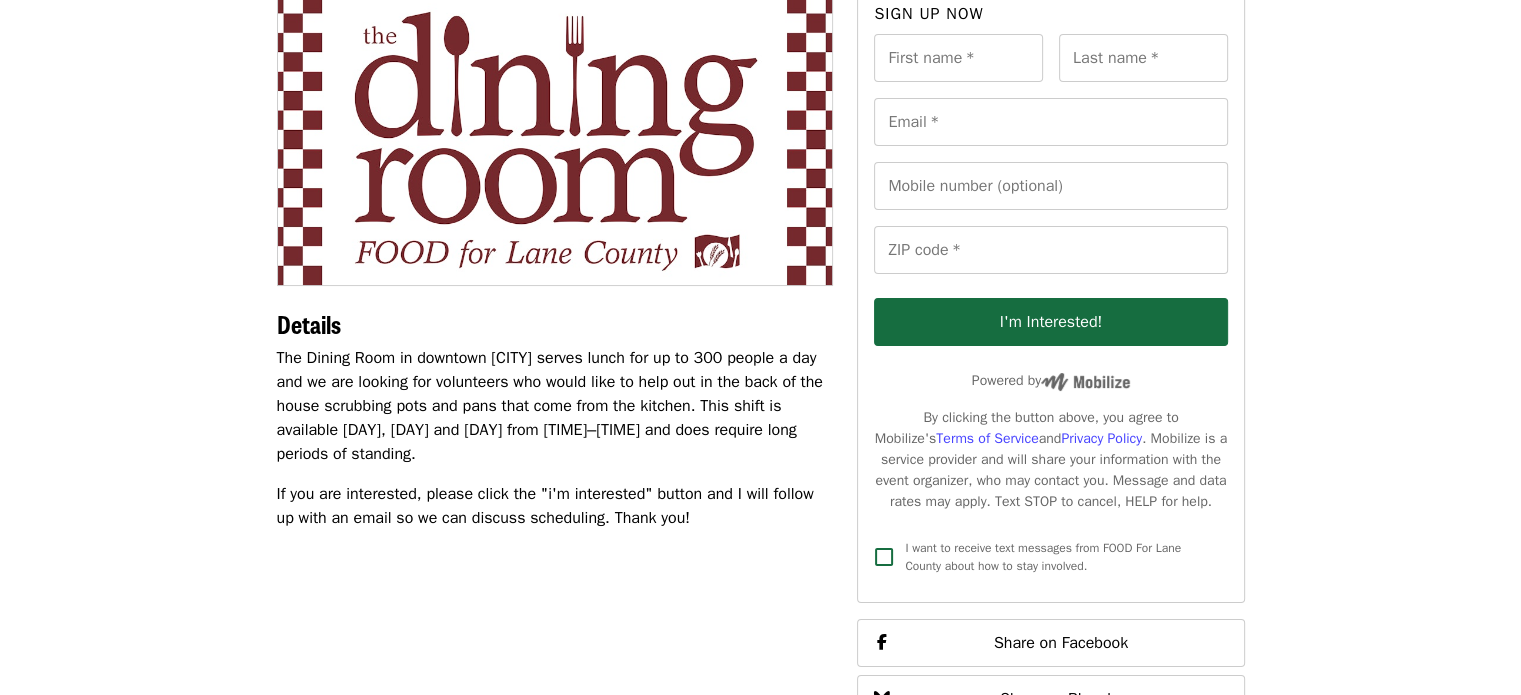 scroll, scrollTop: 0, scrollLeft: 0, axis: both 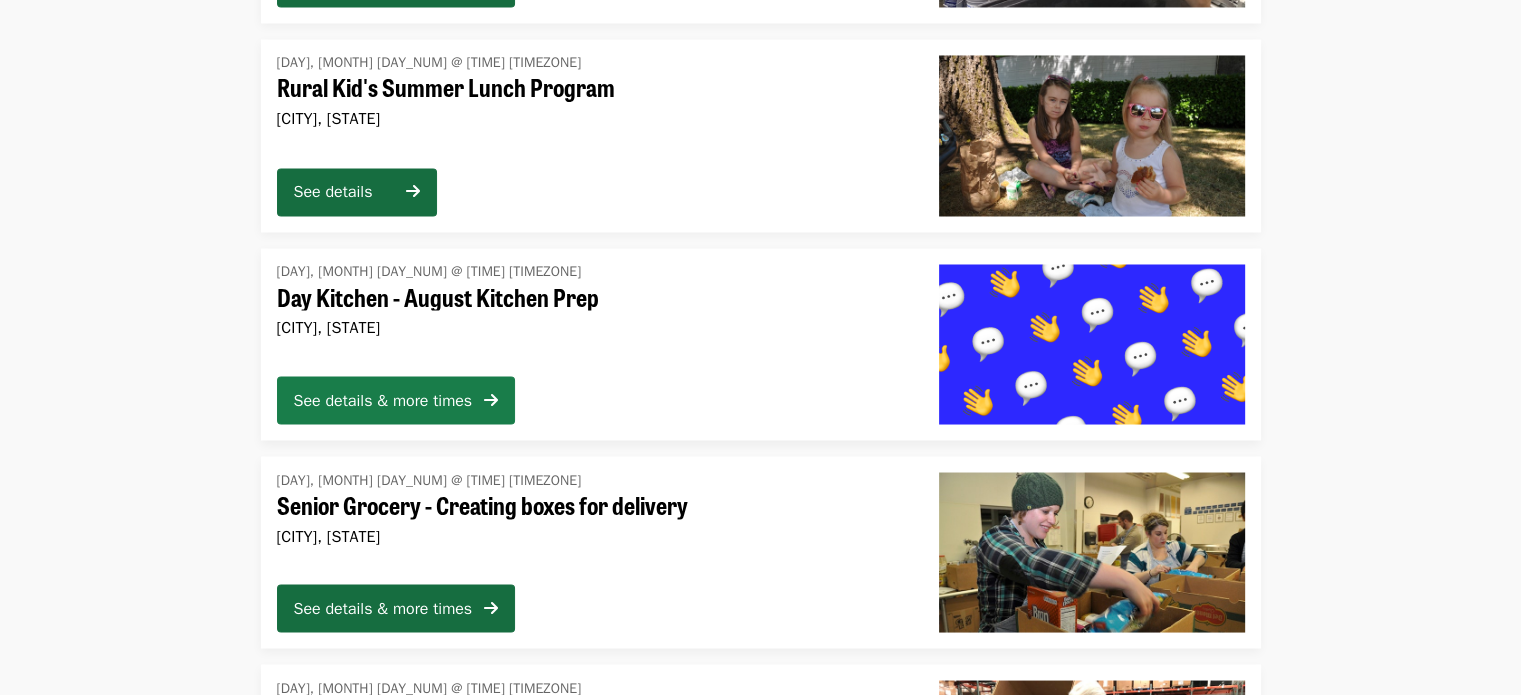 click on "See details & more times" at bounding box center [383, 400] 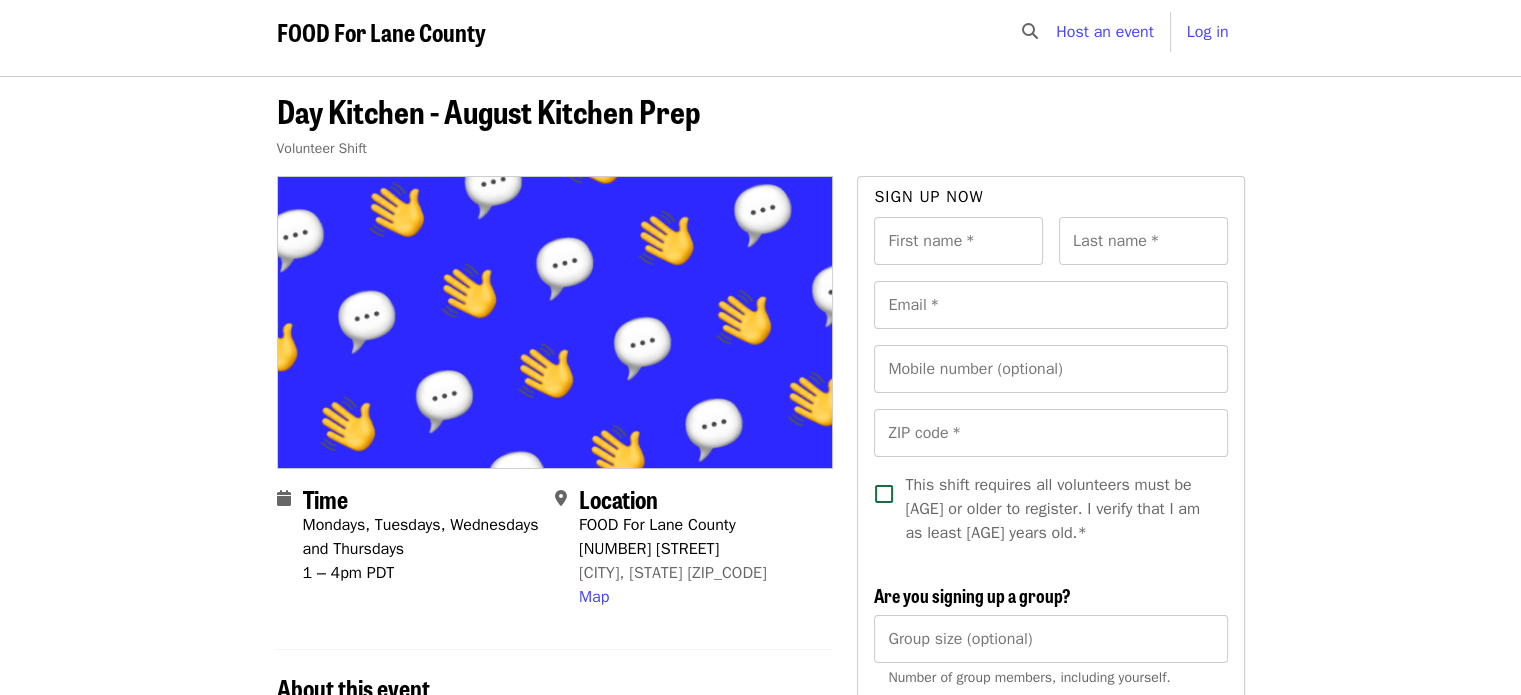 scroll, scrollTop: 0, scrollLeft: 0, axis: both 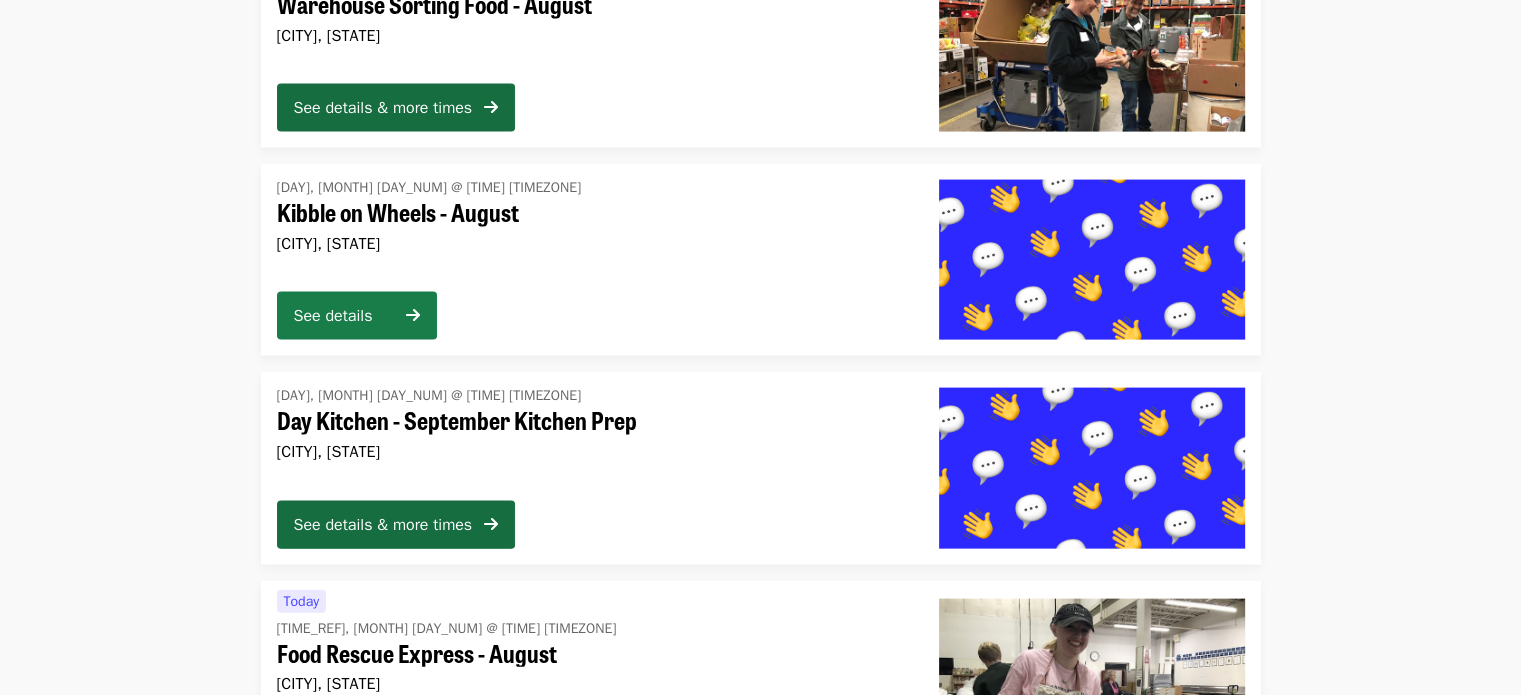 click on "See details" at bounding box center [344, 316] 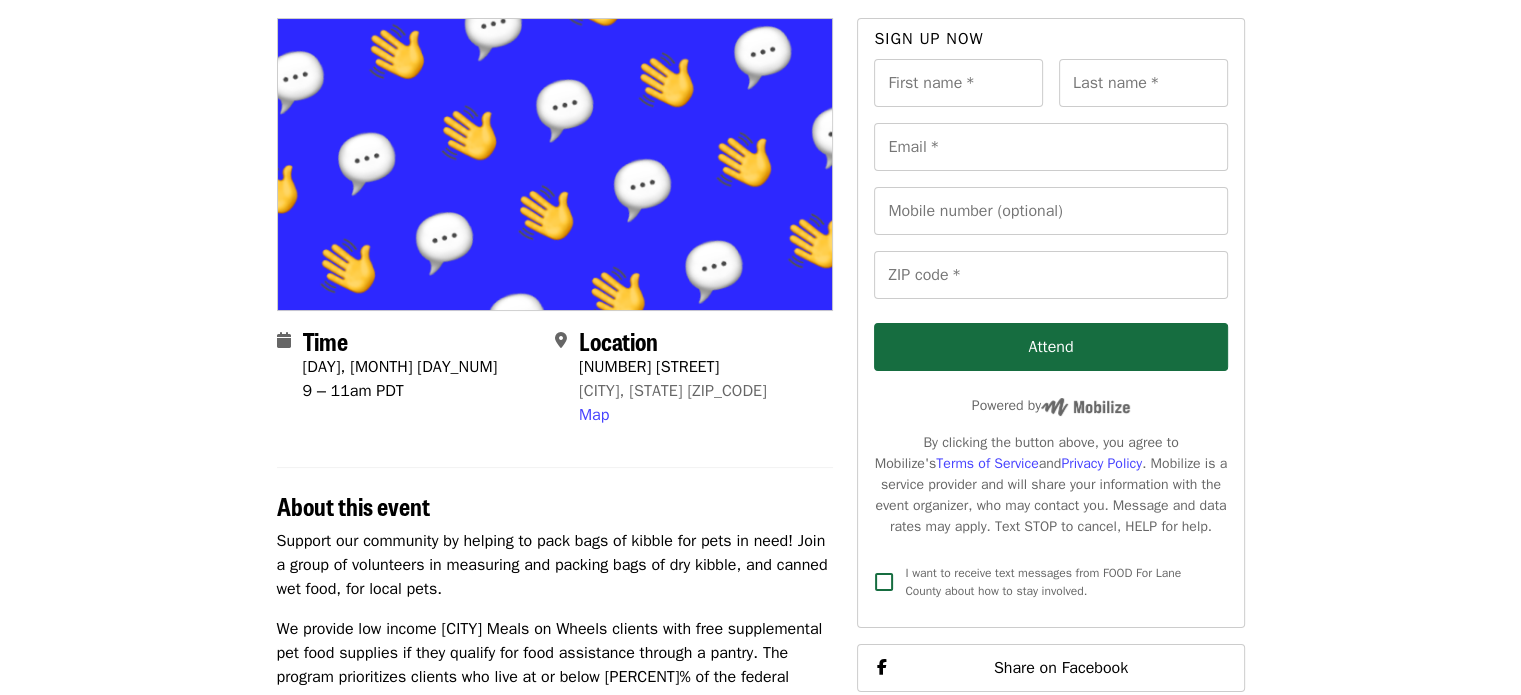 scroll, scrollTop: 0, scrollLeft: 0, axis: both 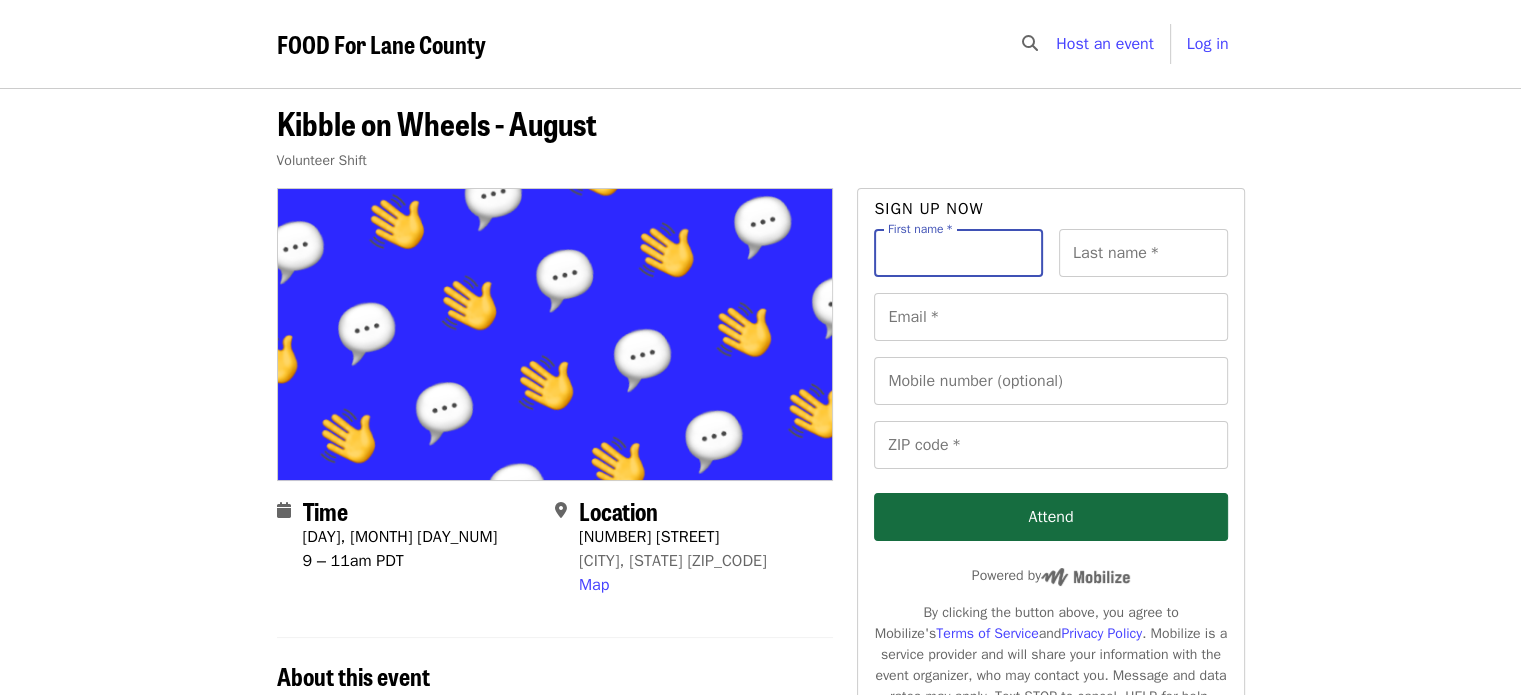 click on "First name   *" at bounding box center (958, 253) 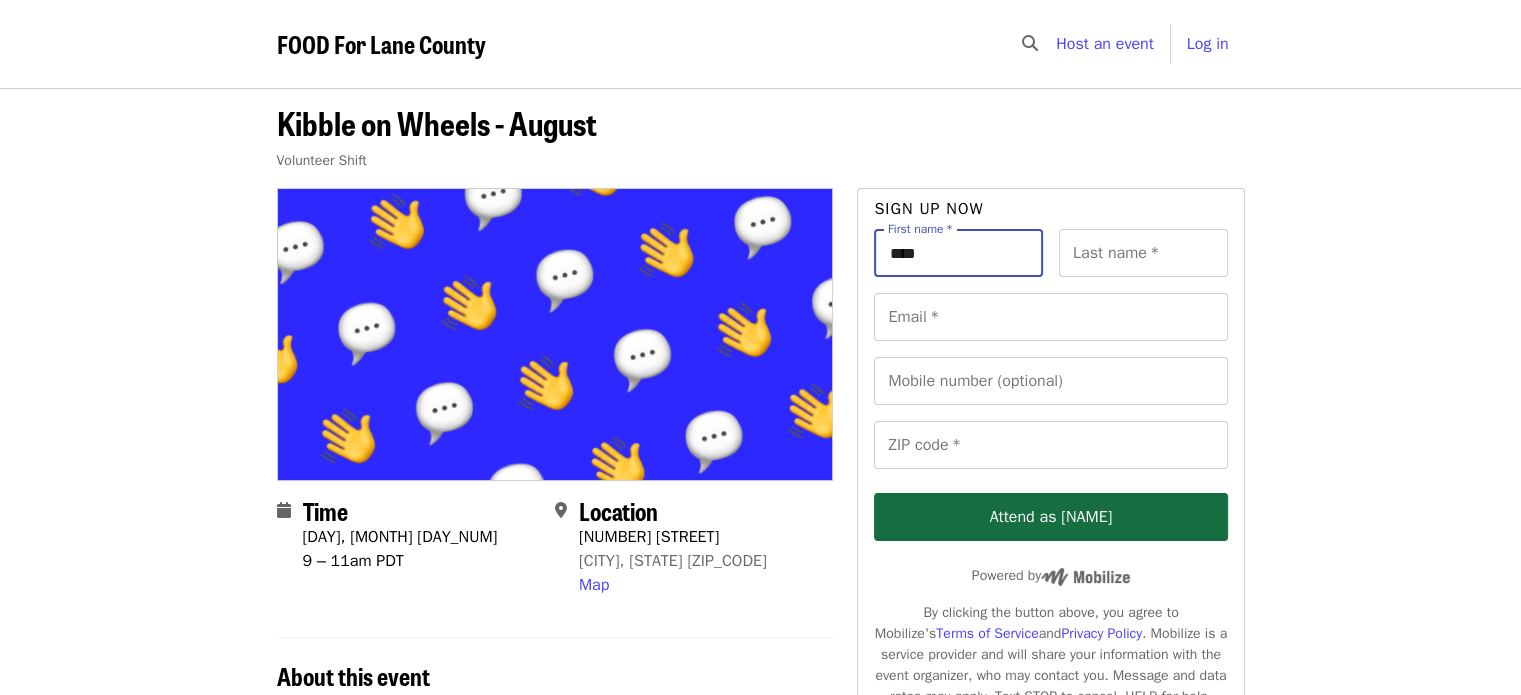 type on "****" 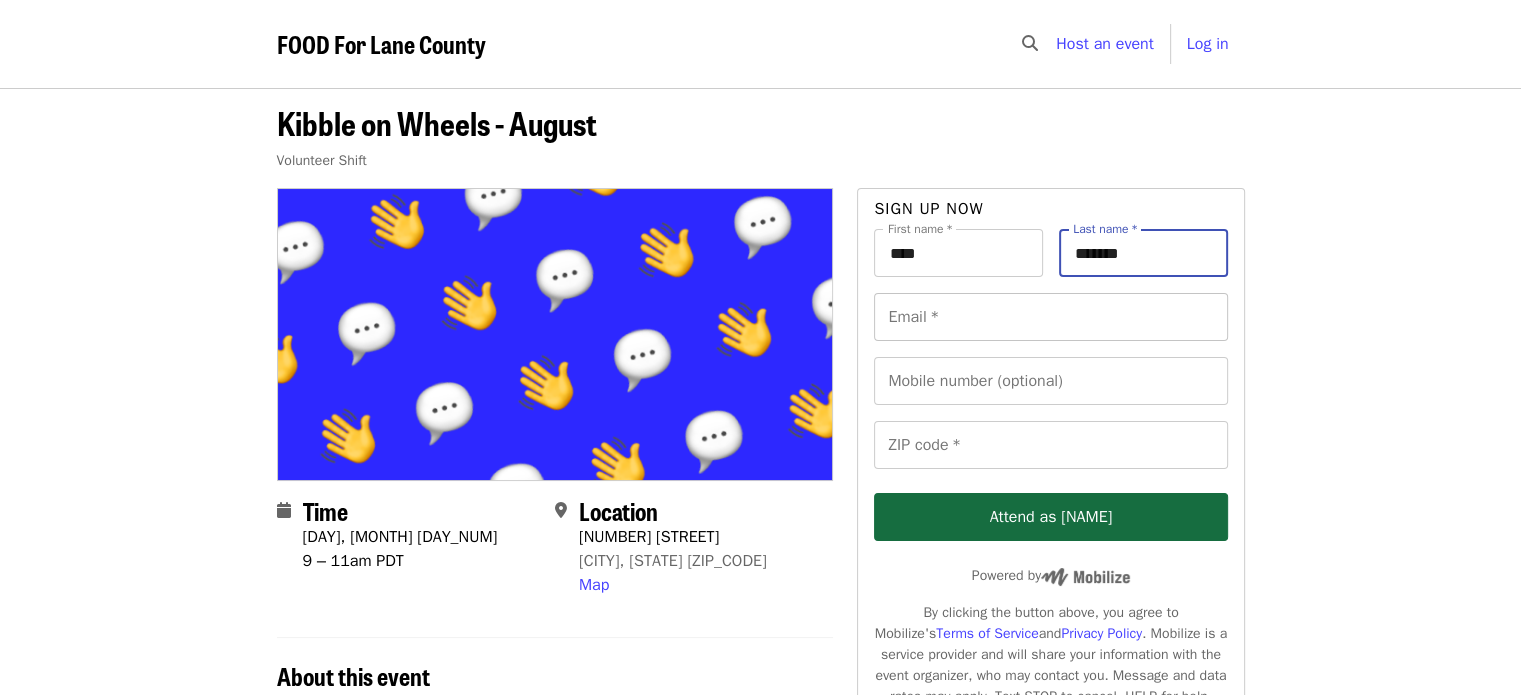 type on "*******" 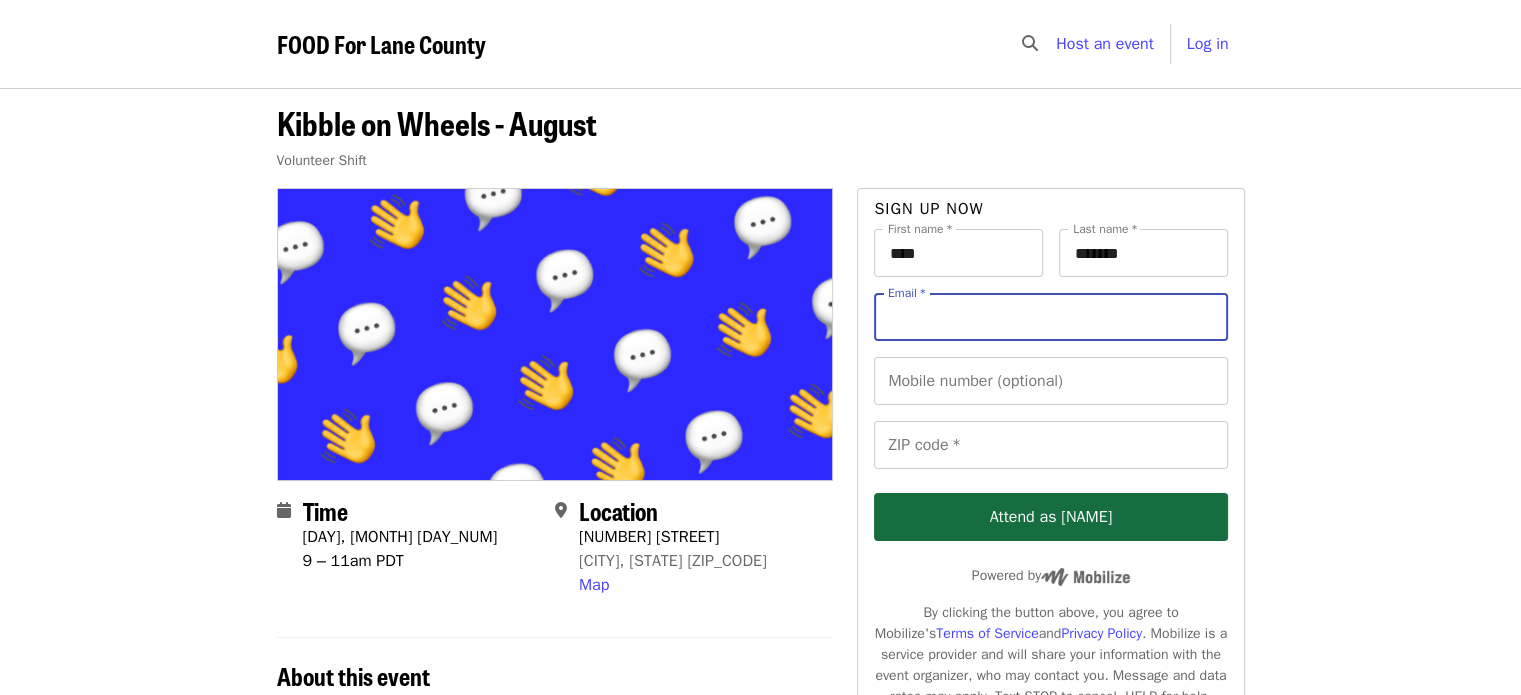 click on "Email   *" at bounding box center (1050, 317) 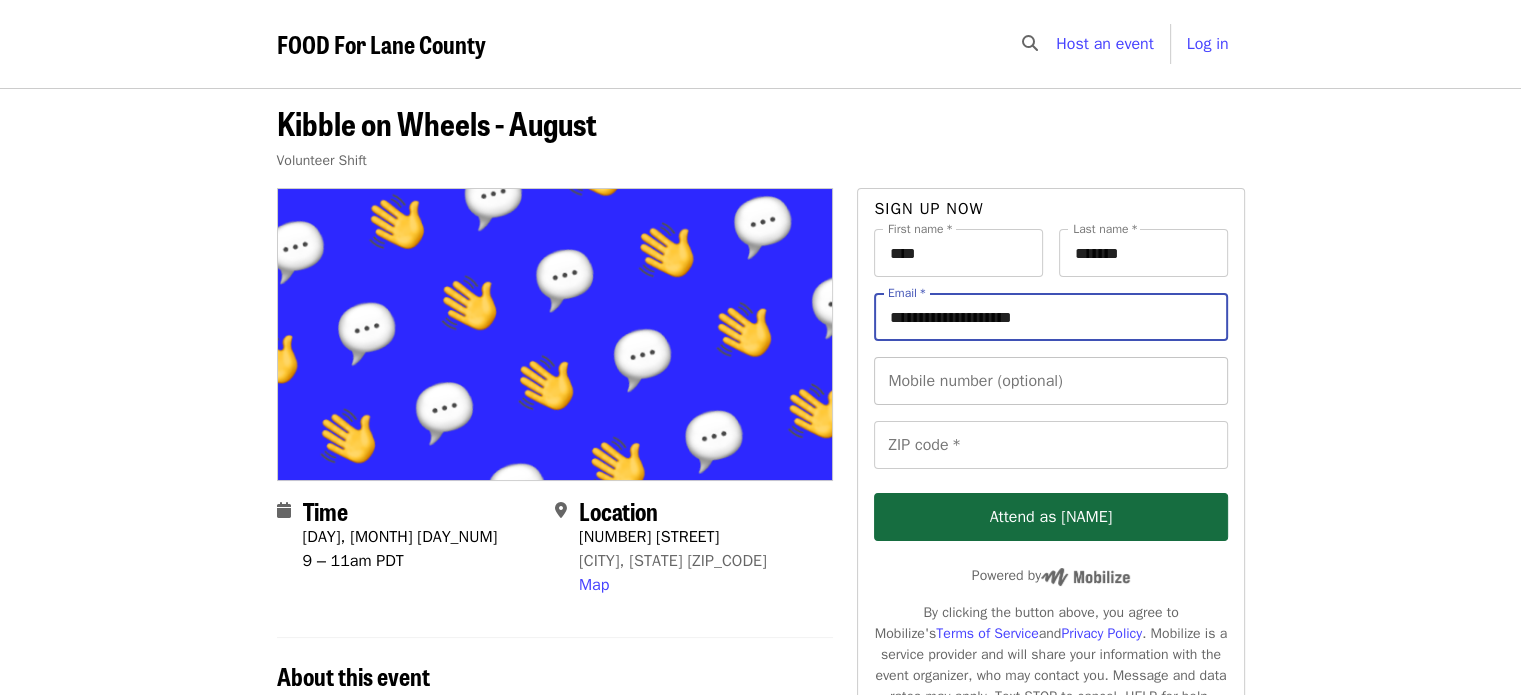 type on "**********" 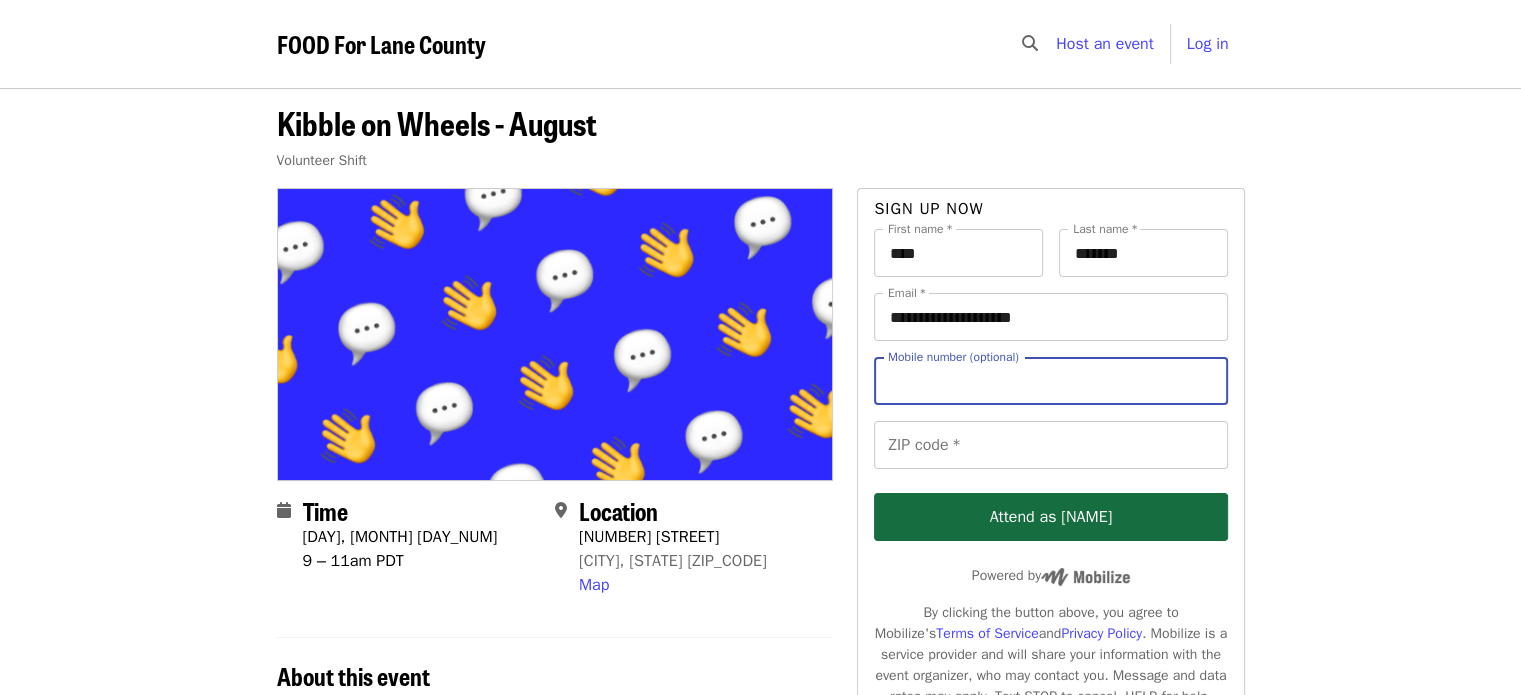 click on "Mobile number (optional)" at bounding box center (1050, 381) 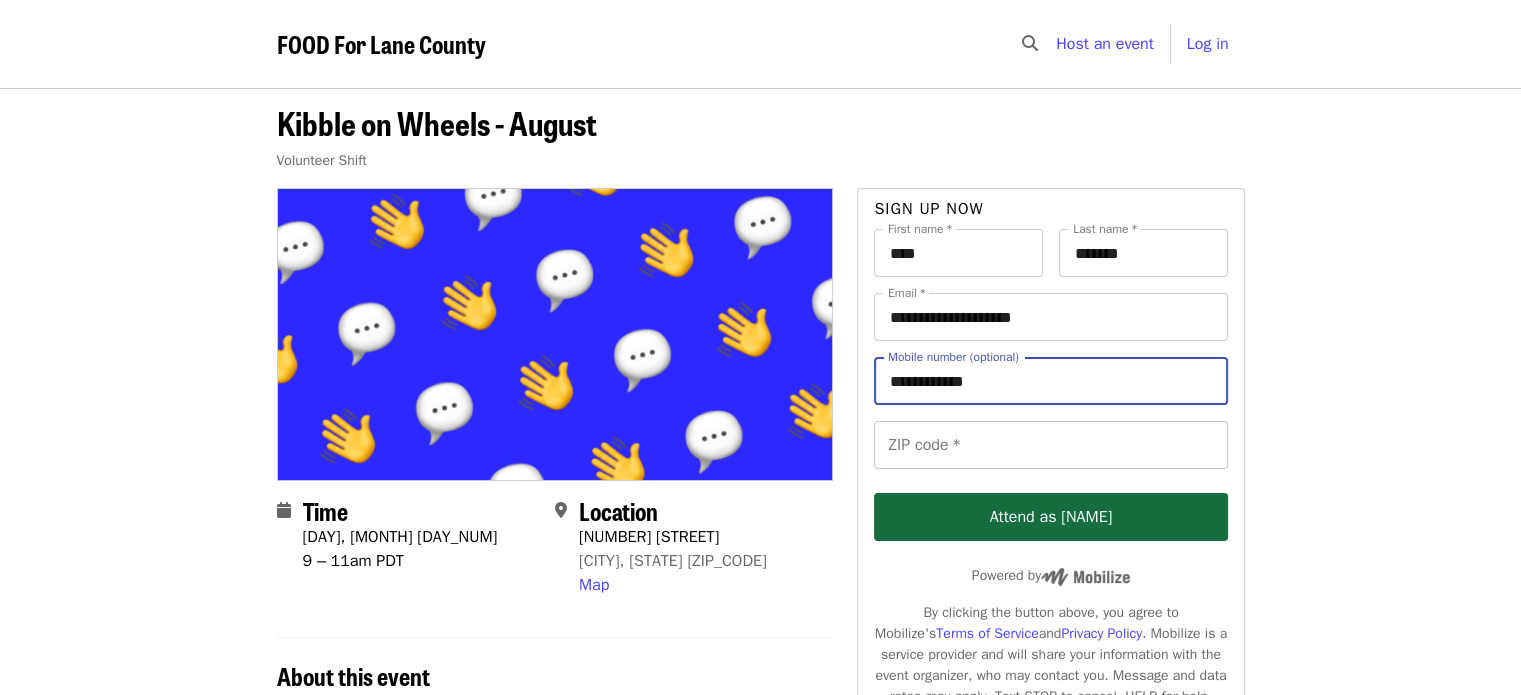 type on "**********" 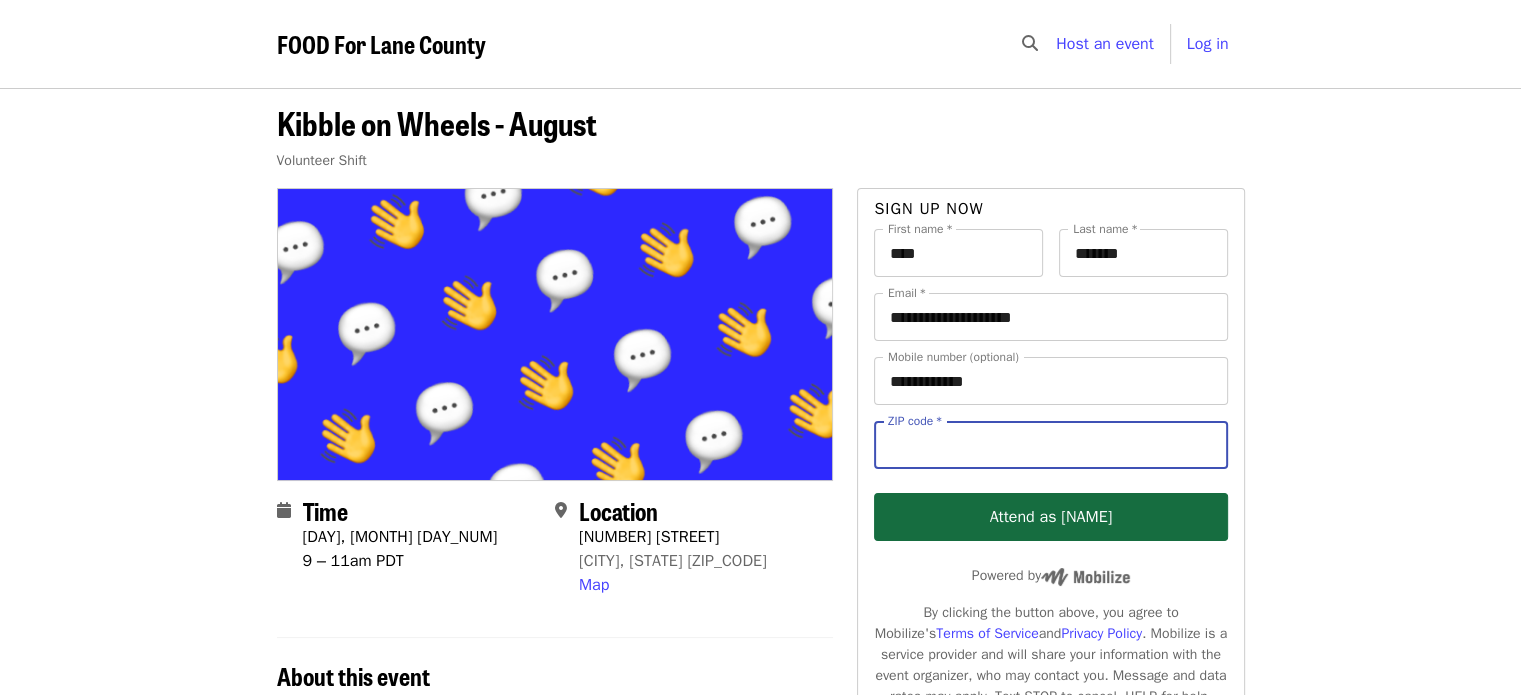 click on "ZIP code   *" at bounding box center (1050, 445) 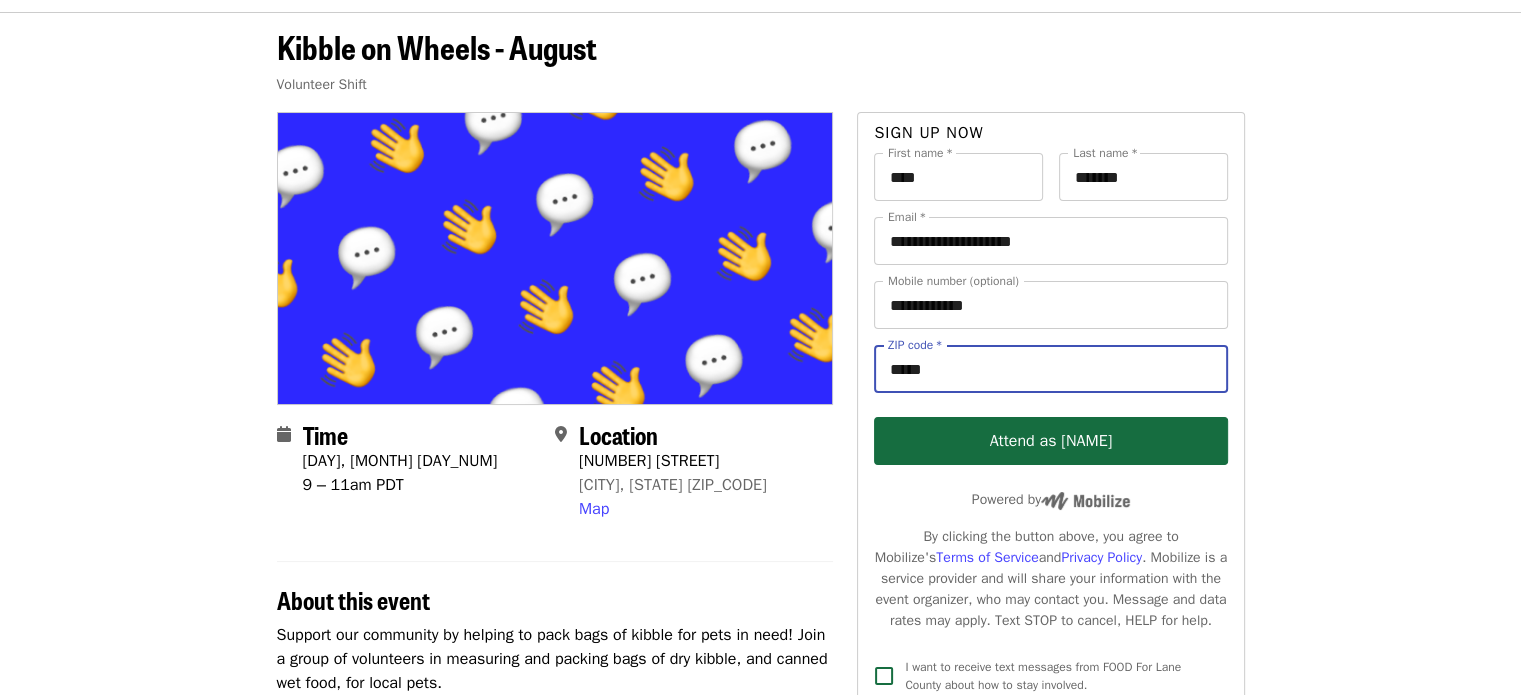 scroll, scrollTop: 78, scrollLeft: 0, axis: vertical 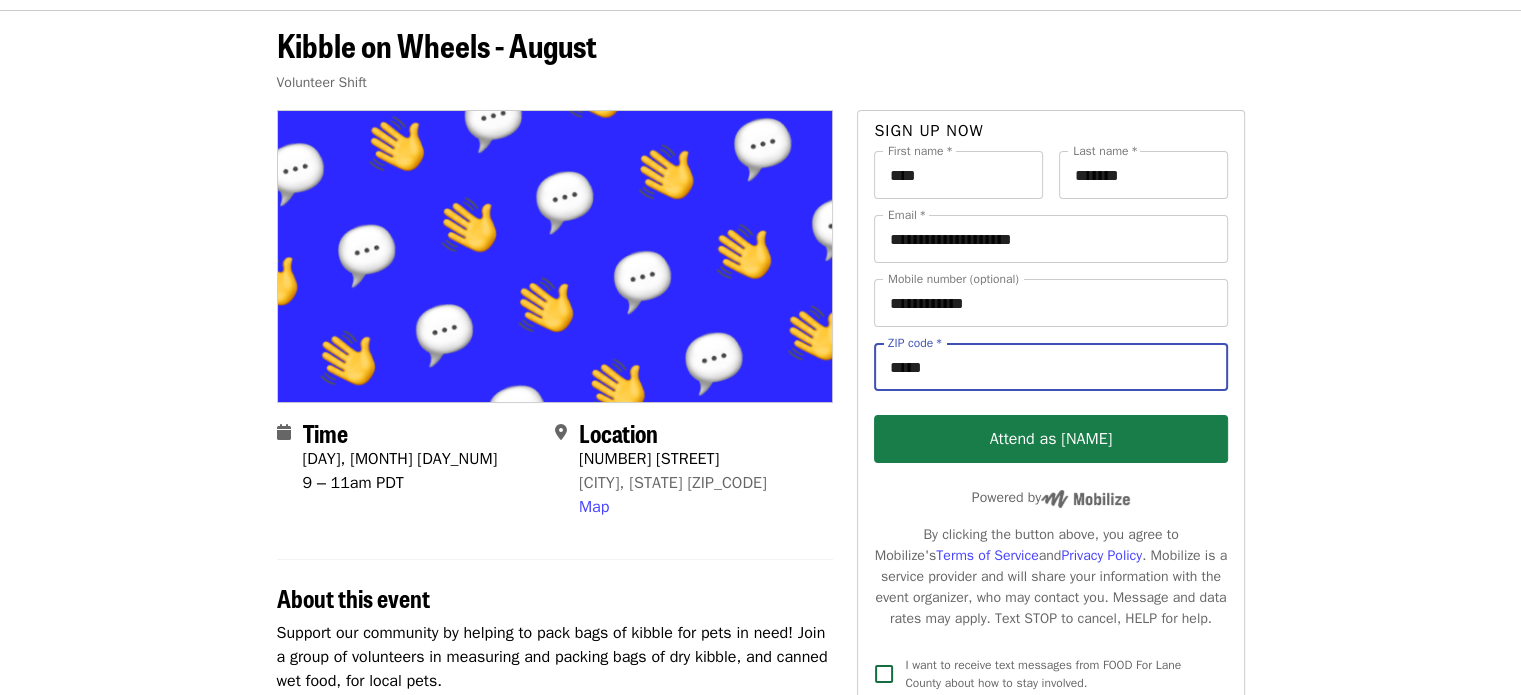 type on "*****" 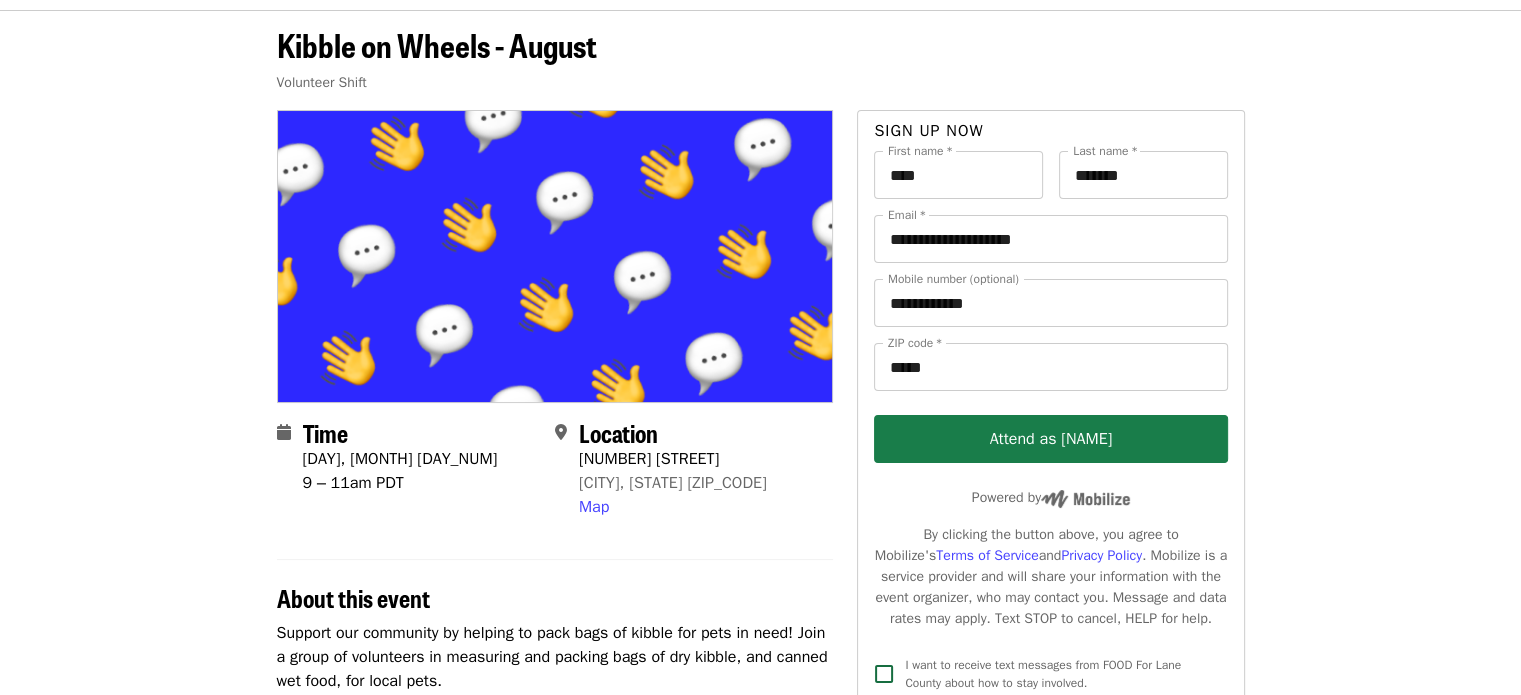 click on "Attend as [NAME]" at bounding box center [1050, 439] 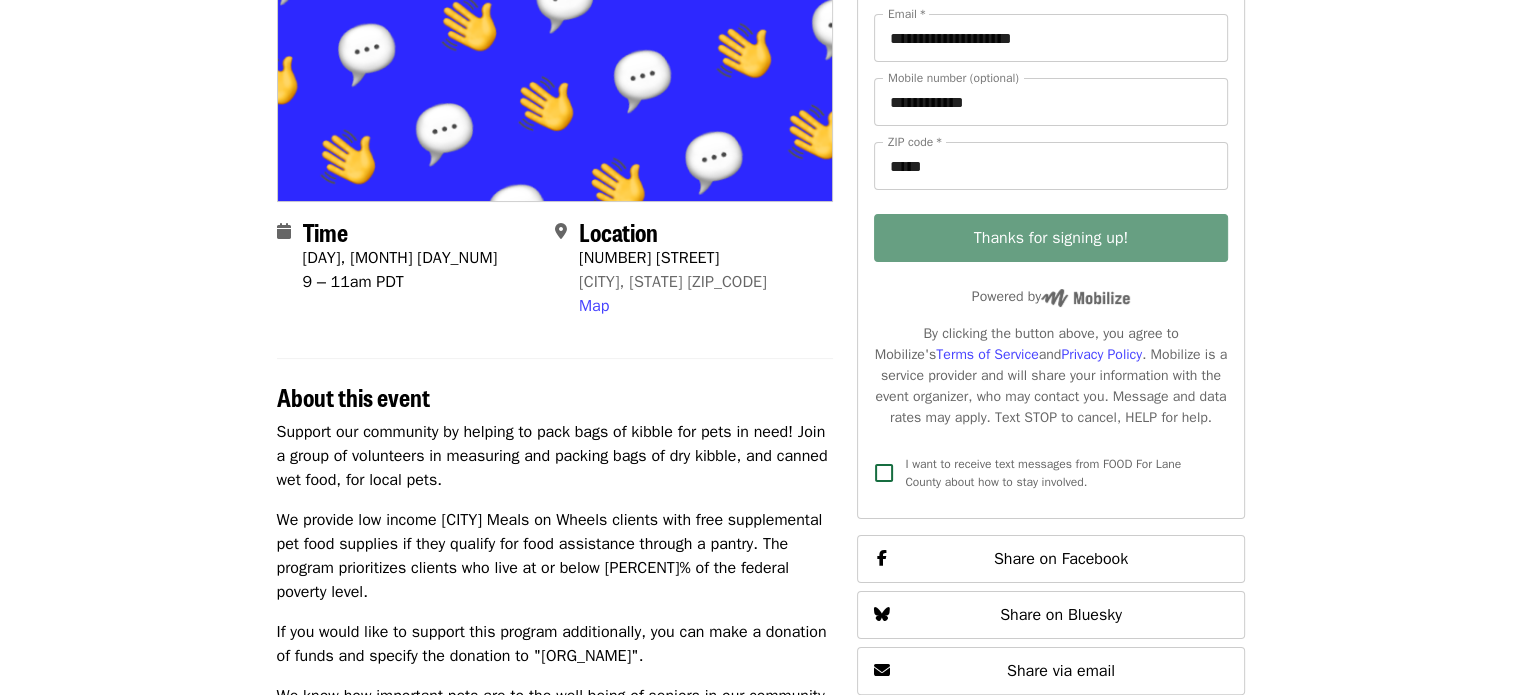 scroll, scrollTop: 280, scrollLeft: 0, axis: vertical 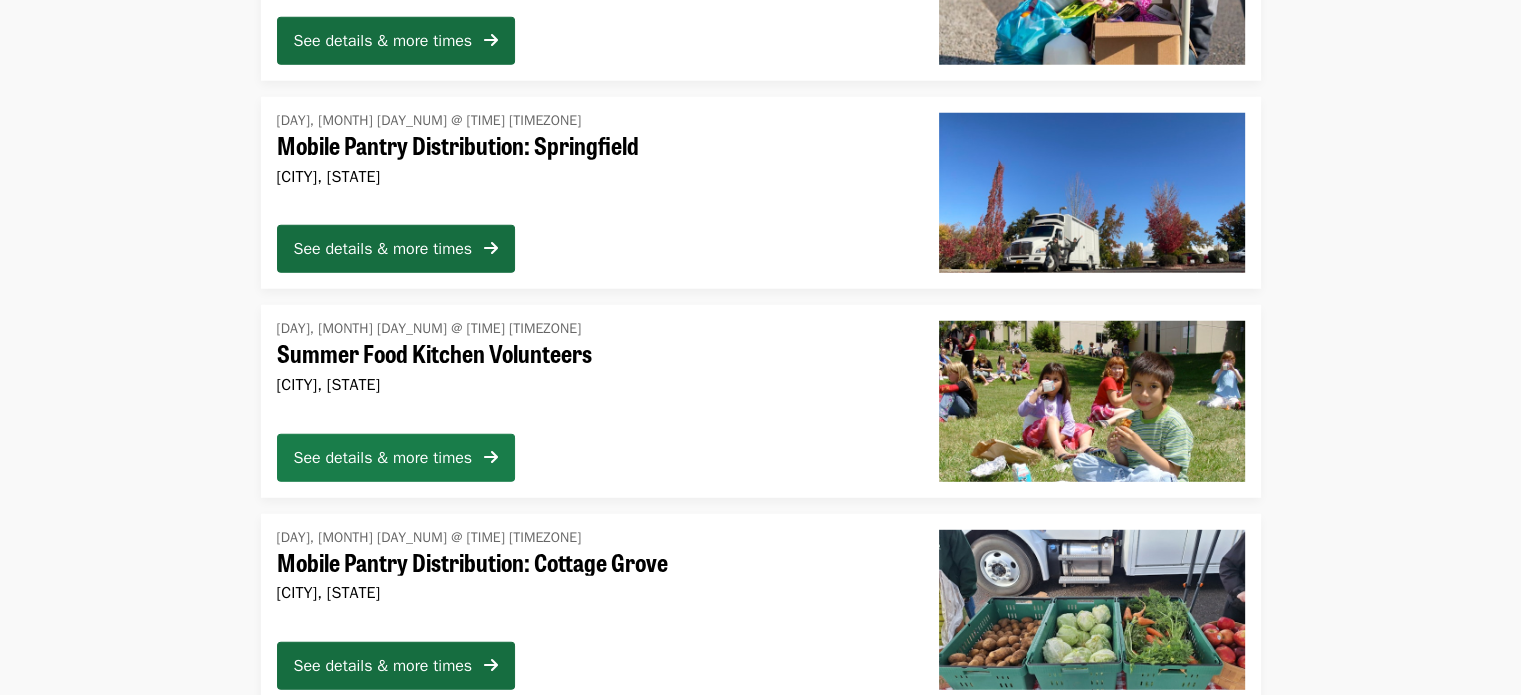 click on "See details & more times" at bounding box center (383, 458) 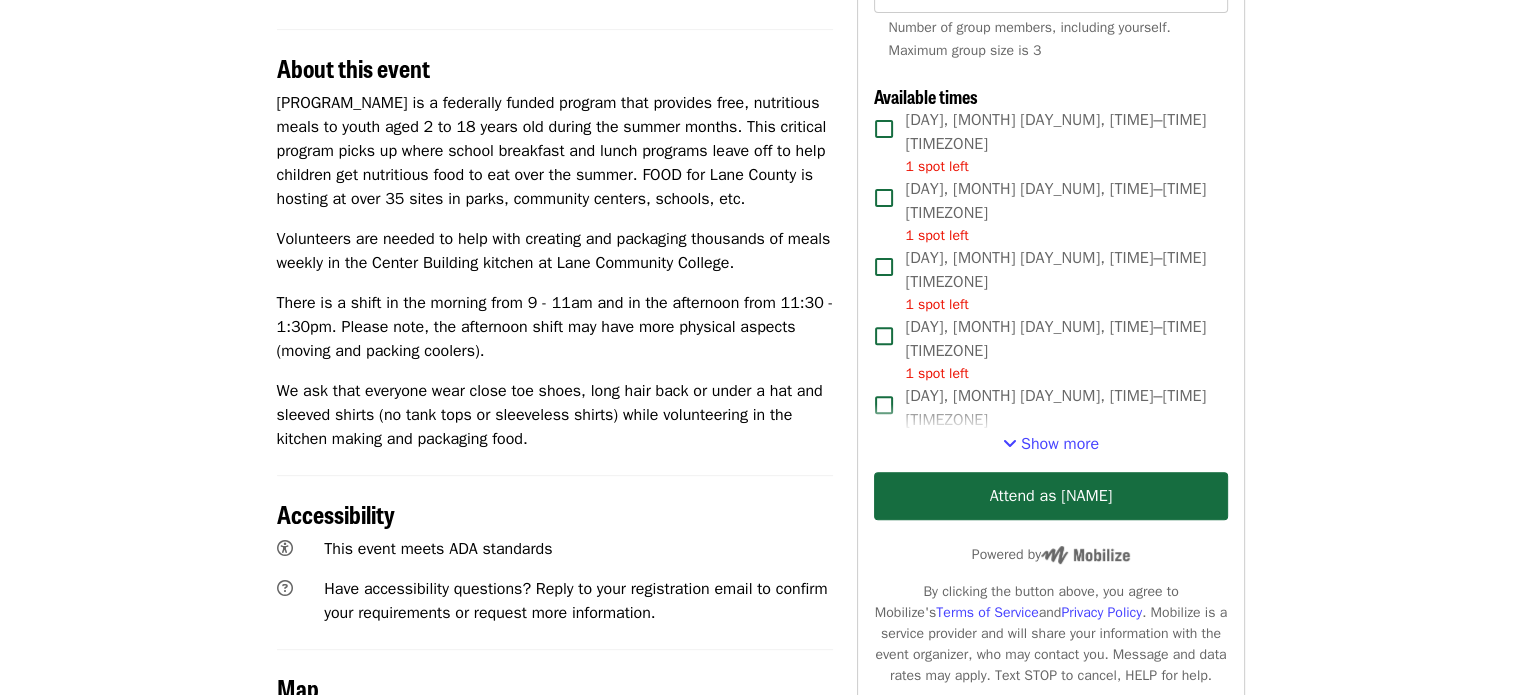 scroll, scrollTop: 630, scrollLeft: 0, axis: vertical 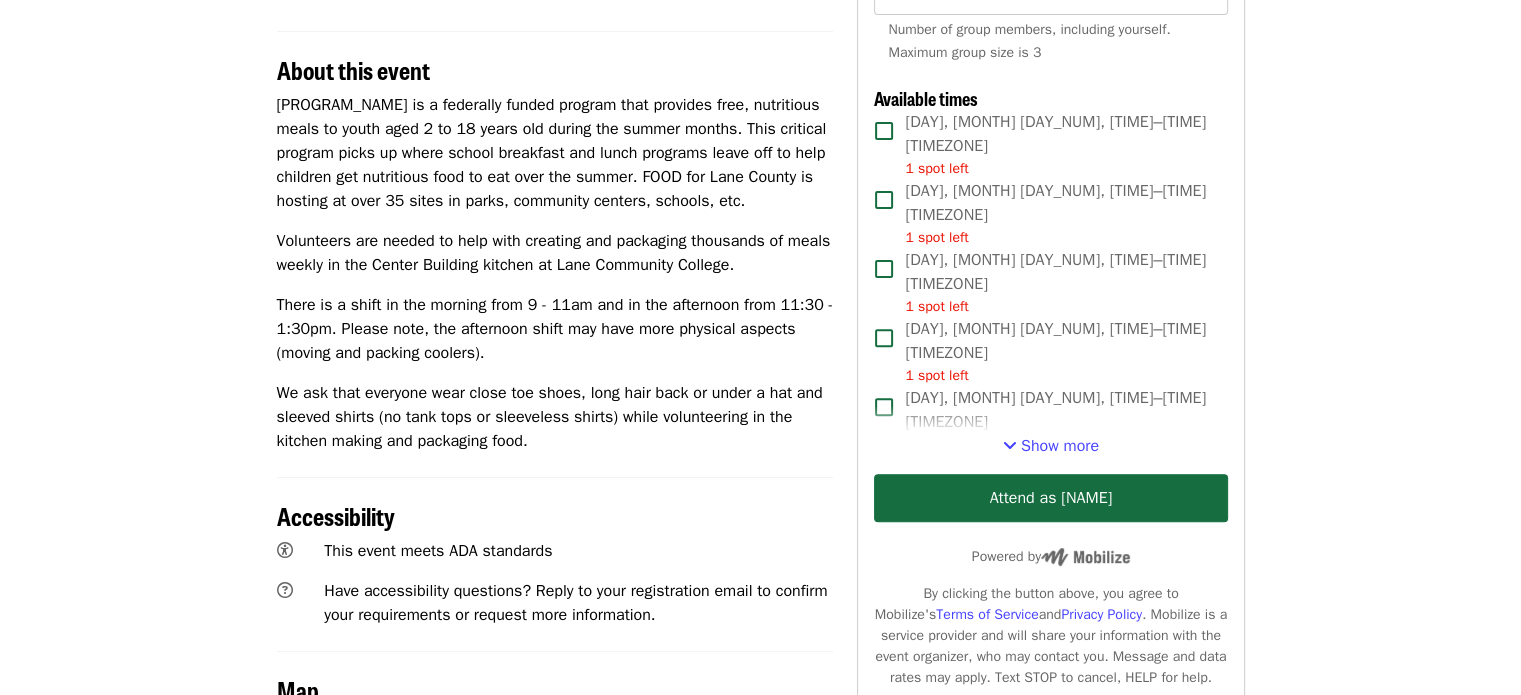 click on "[PROGRAM_NAME] Volunteers Highest Priority Volunteer Shift Time Weekdays [TIME] [TIMEZONE] + 1 more time Location [ORG] [NUMBER] [STREET] [CITY], [STATE] [ZIP_CODE] Map About this event [PROGRAM_NAME] is a federally funded program that provides free, nutritious meals to youth aged 2 to 18 years old during the summer months. This critical program picks up where school breakfast and lunch programs leave off to help children get nutritious food to eat over the summer. FOOD for Lane County is hosting at over 35 sites in parks, community centers, schools, etc.
Volunteers are needed to help with creating and packaging thousands of meals weekly in the Center Building kitchen at [ORG].
There is a shift in the morning from [TIME] - [TIME] and in the afternoon from
[TIME] - [TIME].
Please note, the afternoon shift may have more physical aspects (moving and packing coolers).
Accessibility This event meets ADA standards Map Keyboard shortcuts Map Data Map data ©[YEAR] Google Map data ©[YEAR] Google 1 km" at bounding box center (760, 289) 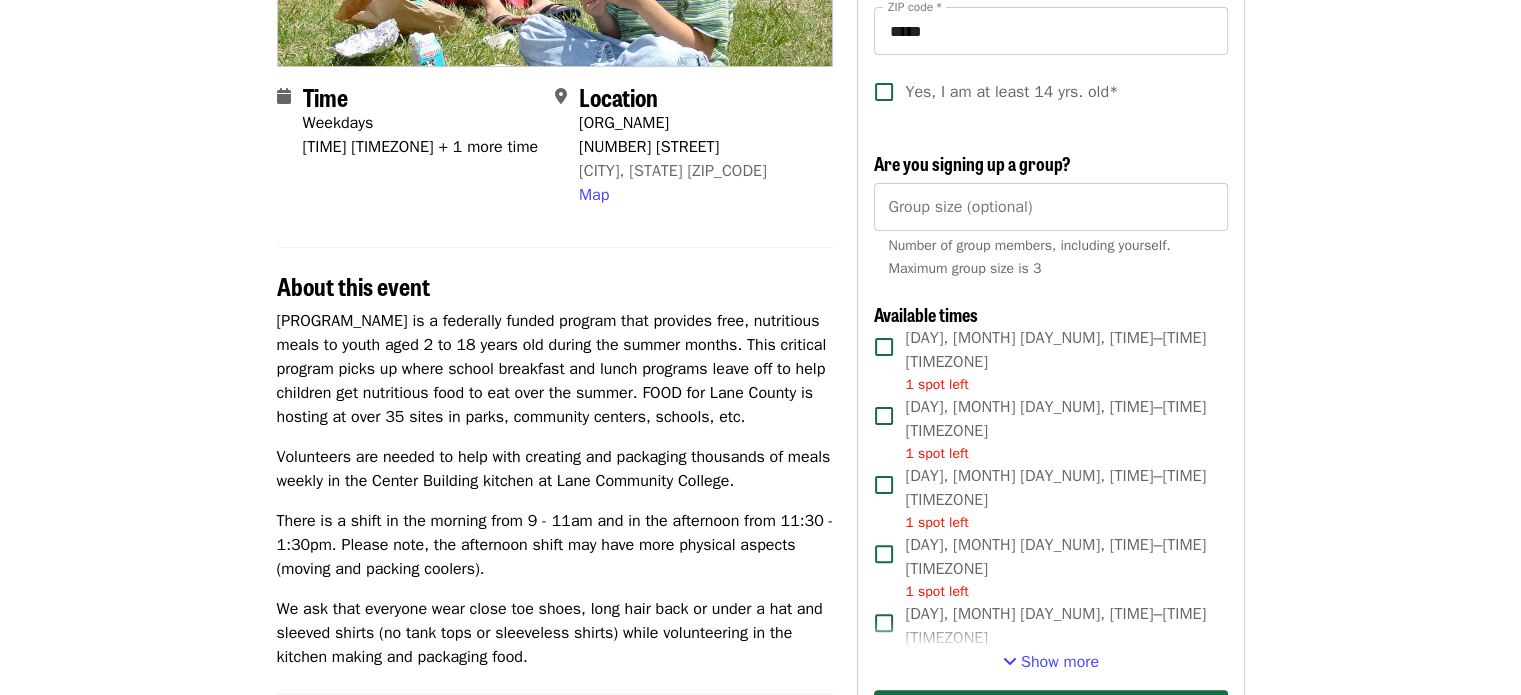 scroll, scrollTop: 415, scrollLeft: 0, axis: vertical 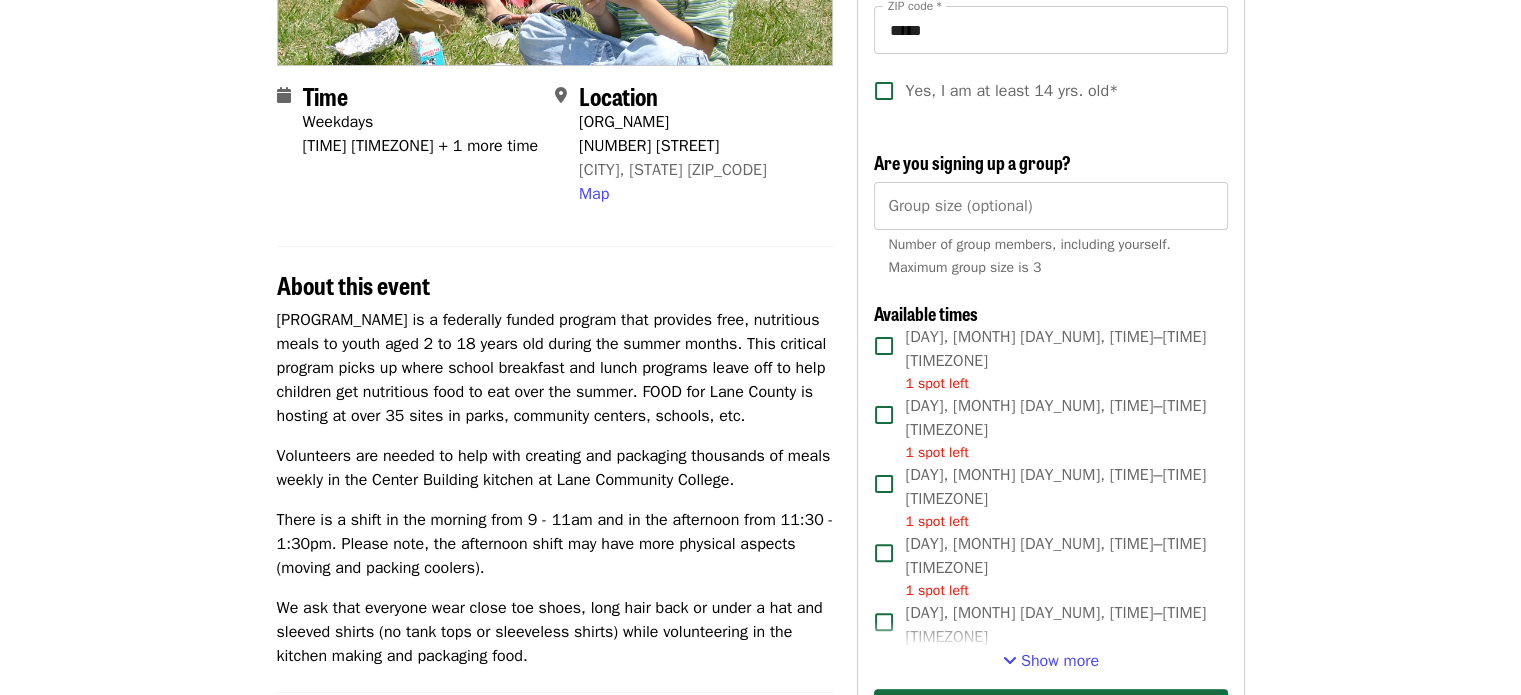 click on "[PROGRAM_NAME] Volunteers Highest Priority Volunteer Shift Time Weekdays [TIME] [TIMEZONE] + 1 more time Location [ORG] [NUMBER] [STREET] [CITY], [STATE] [ZIP_CODE] Map About this event [PROGRAM_NAME] is a federally funded program that provides free, nutritious meals to youth aged 2 to 18 years old during the summer months. This critical program picks up where school breakfast and lunch programs leave off to help children get nutritious food to eat over the summer. FOOD for Lane County is hosting at over 35 sites in parks, community centers, schools, etc.
Volunteers are needed to help with creating and packaging thousands of meals weekly in the Center Building kitchen at [ORG].
There is a shift in the morning from [TIME] - [TIME] and in the afternoon from
[TIME] - [TIME].
Please note, the afternoon shift may have more physical aspects (moving and packing coolers).
Accessibility This event meets ADA standards Map Keyboard shortcuts Map Data Map data ©[YEAR] Google Map data ©[YEAR] Google 1 km" at bounding box center (760, 504) 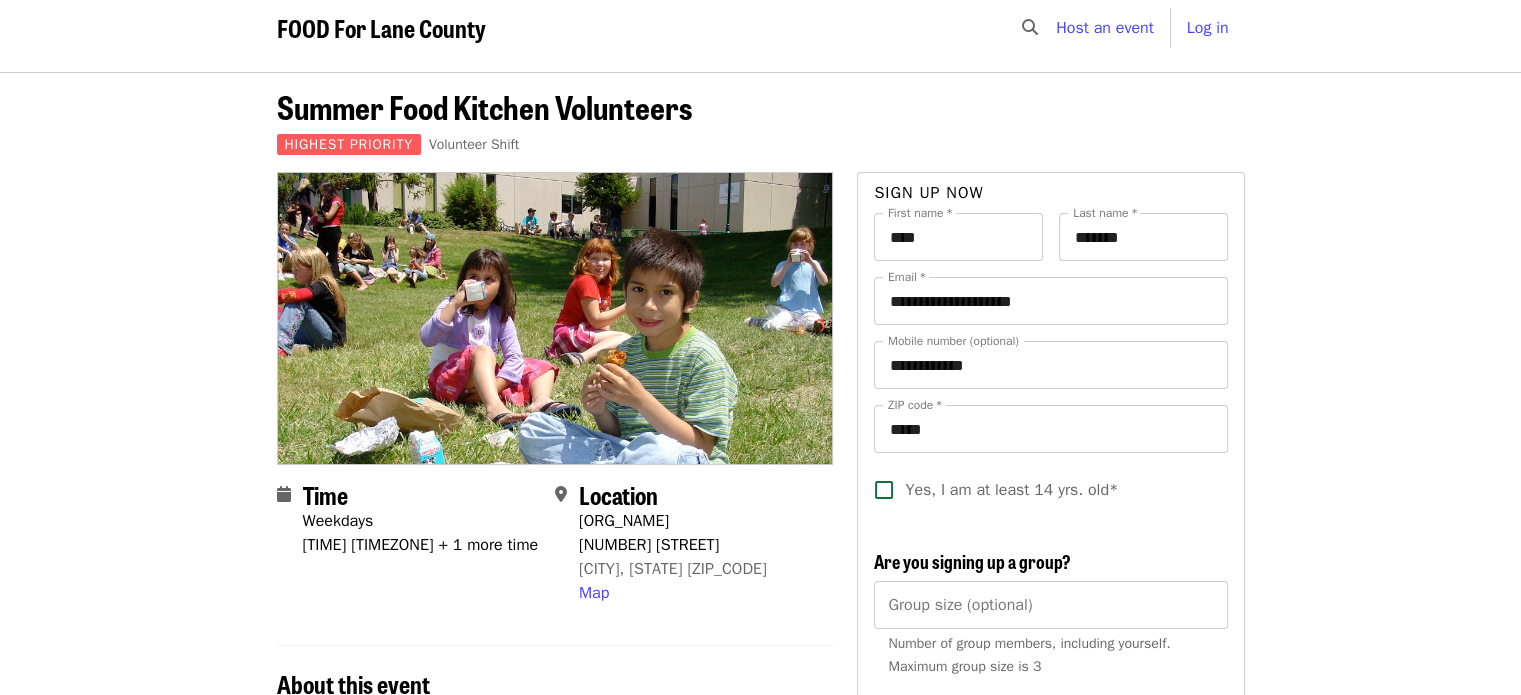 scroll, scrollTop: 0, scrollLeft: 0, axis: both 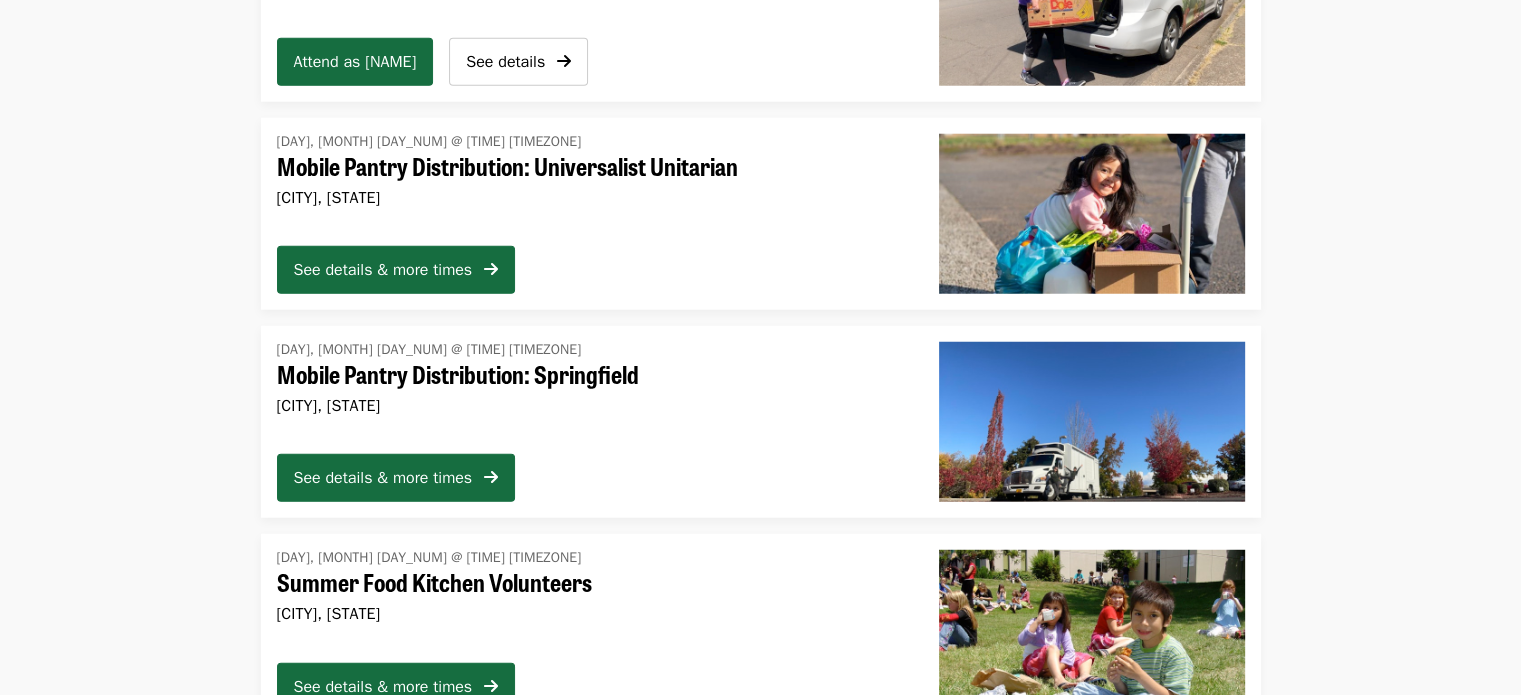 click on "See details & more times" at bounding box center (592, 274) 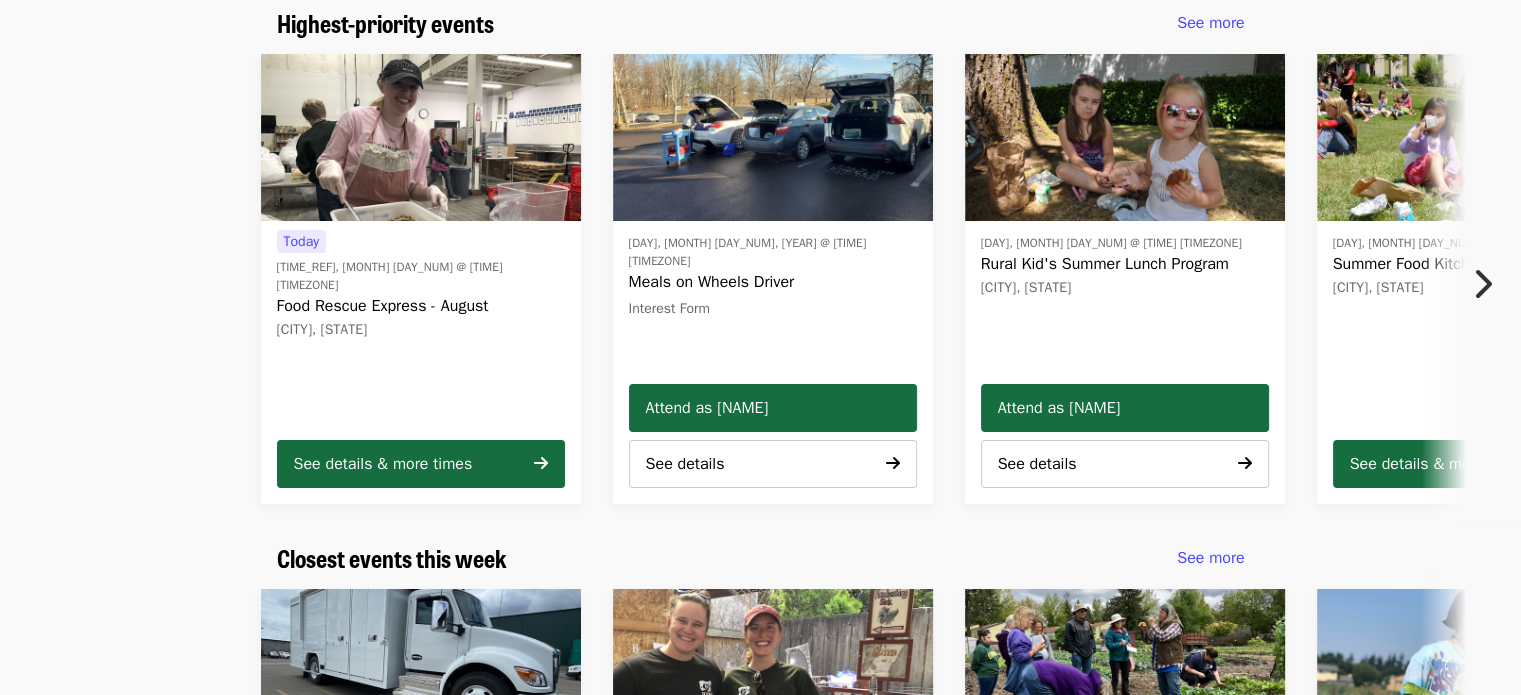 scroll, scrollTop: 180, scrollLeft: 0, axis: vertical 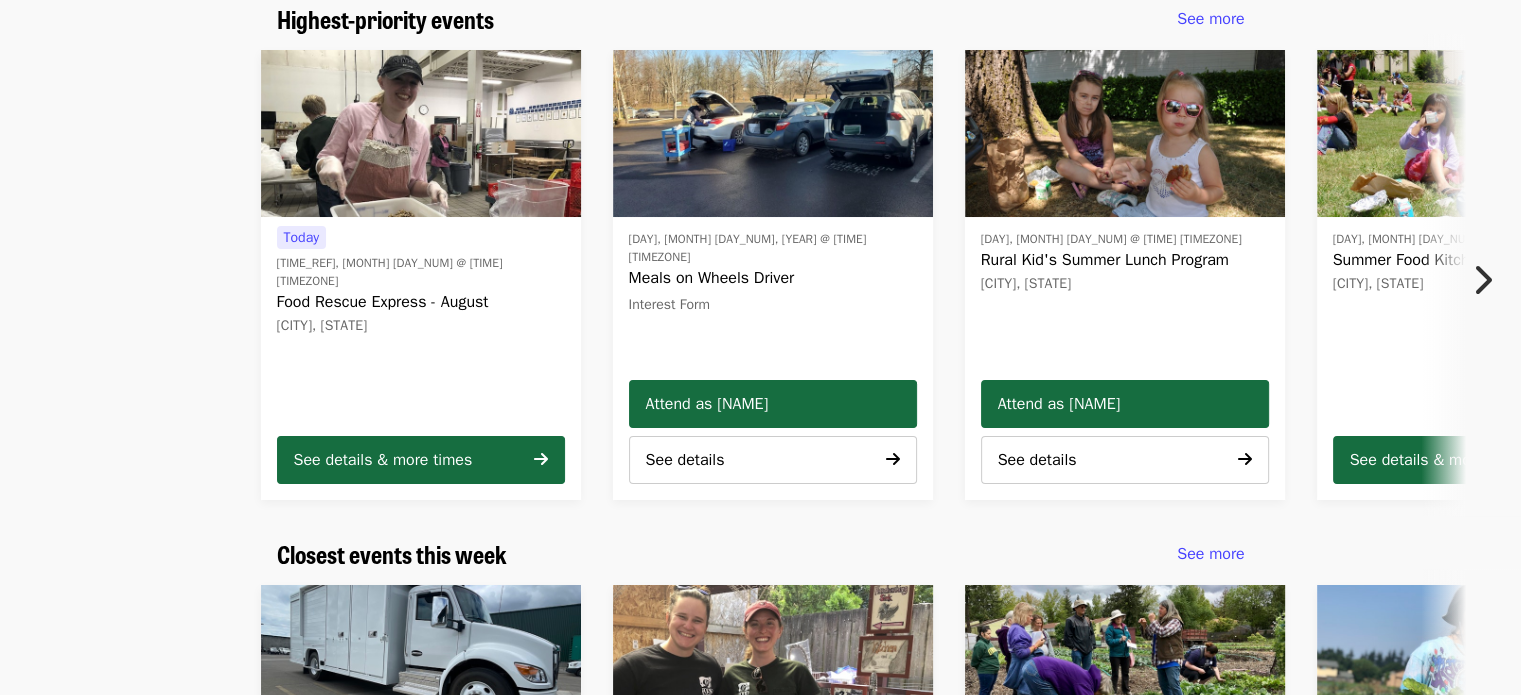 click at bounding box center (1482, 280) 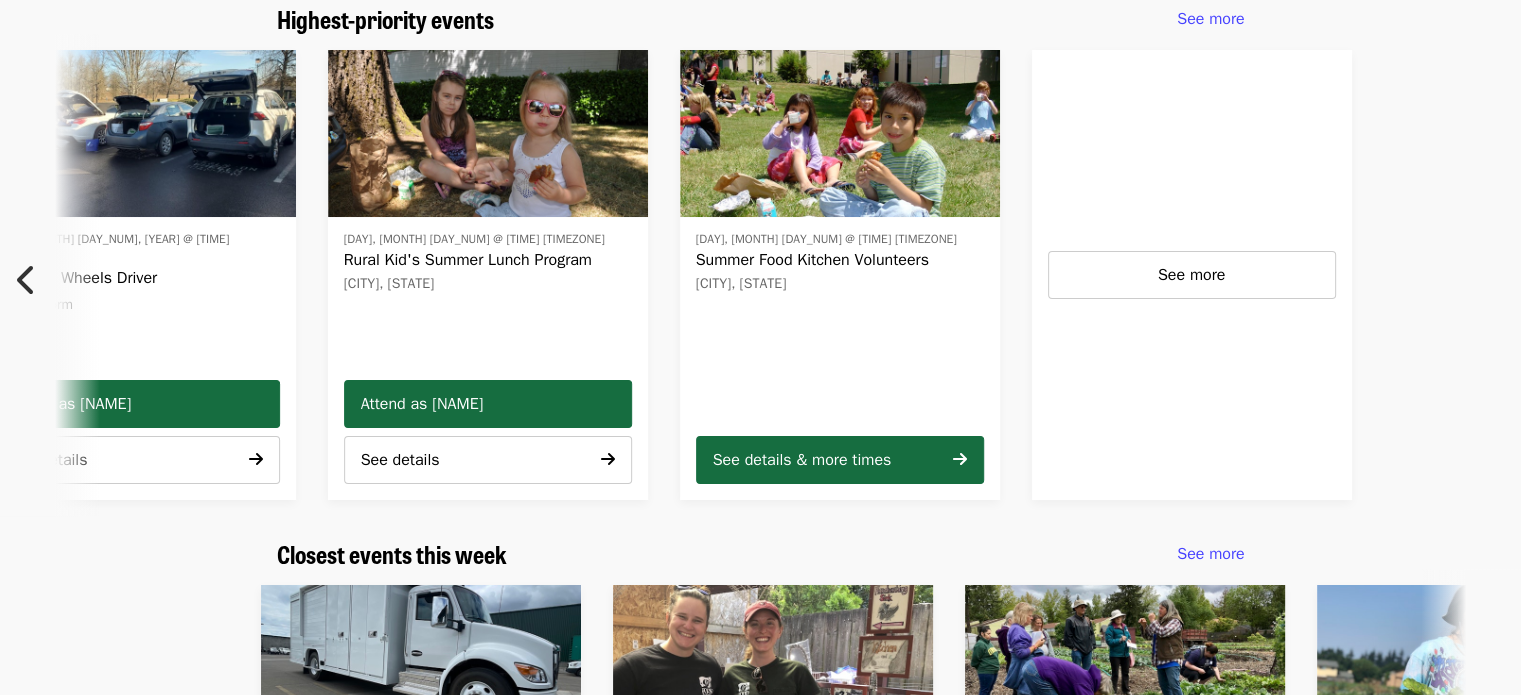 scroll, scrollTop: 0, scrollLeft: 897, axis: horizontal 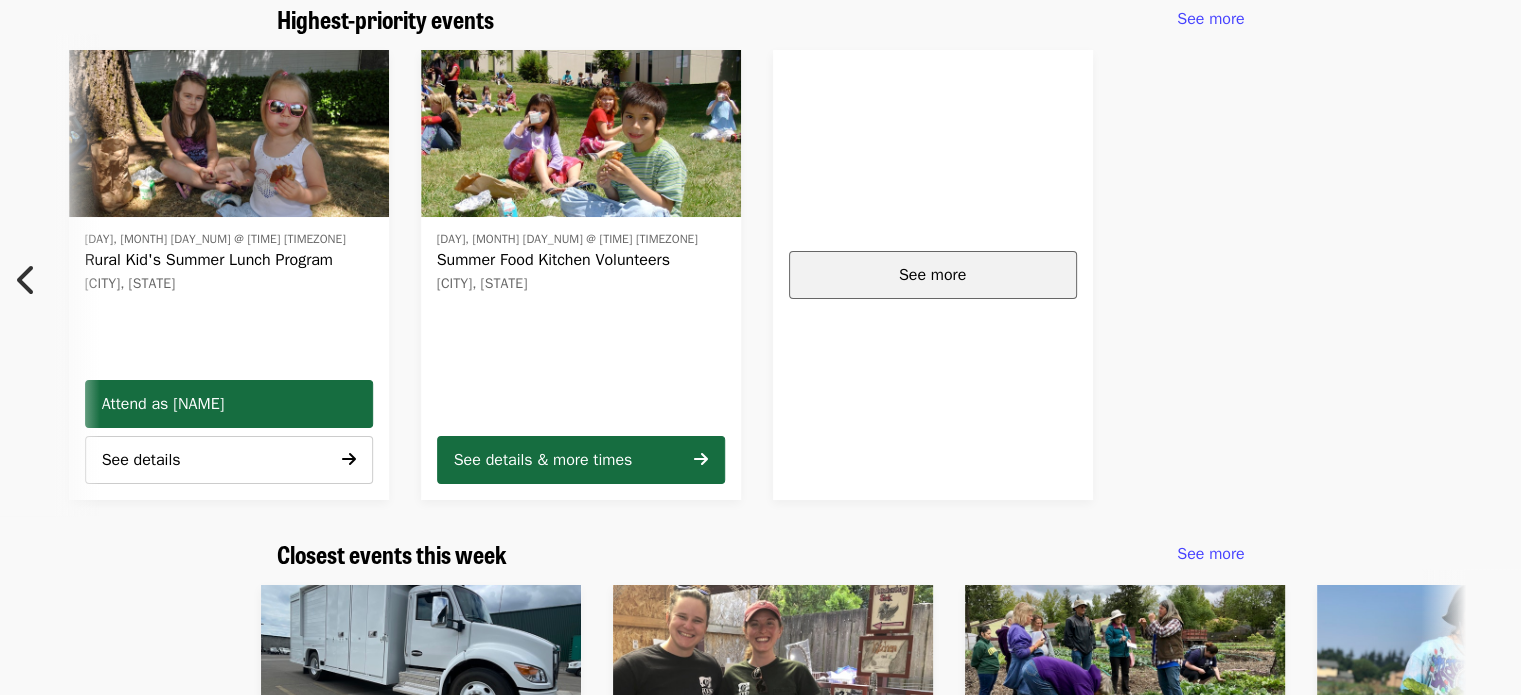 click on "See more" at bounding box center [933, 275] 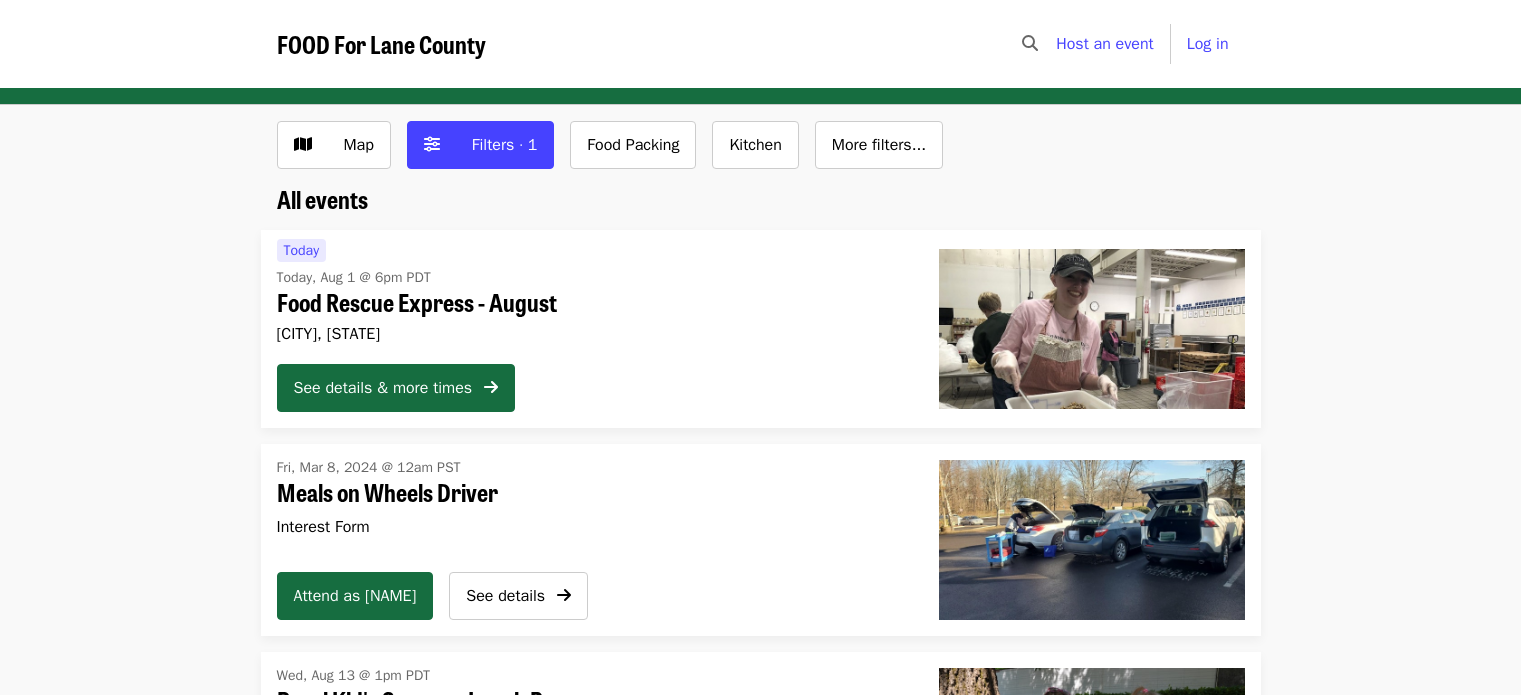 scroll, scrollTop: 0, scrollLeft: 0, axis: both 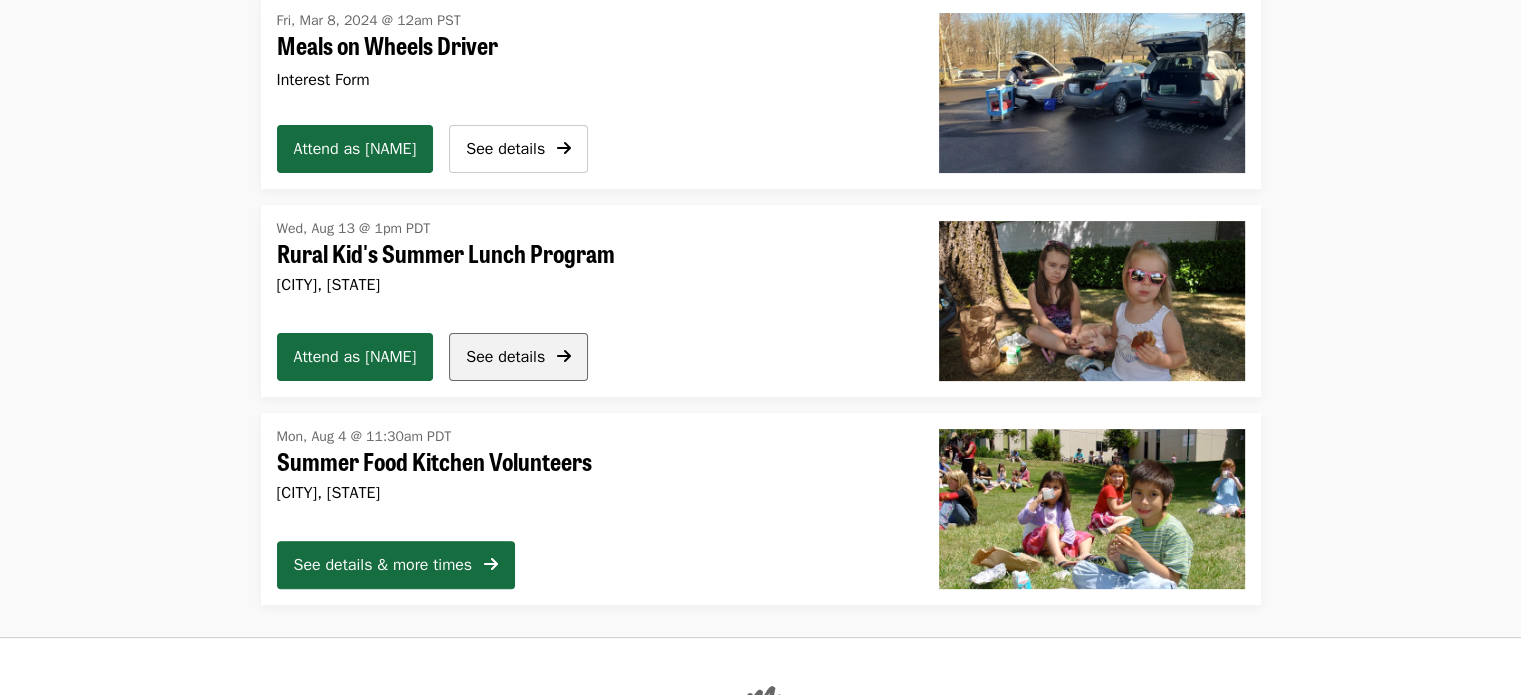 click on "See details" at bounding box center (505, 357) 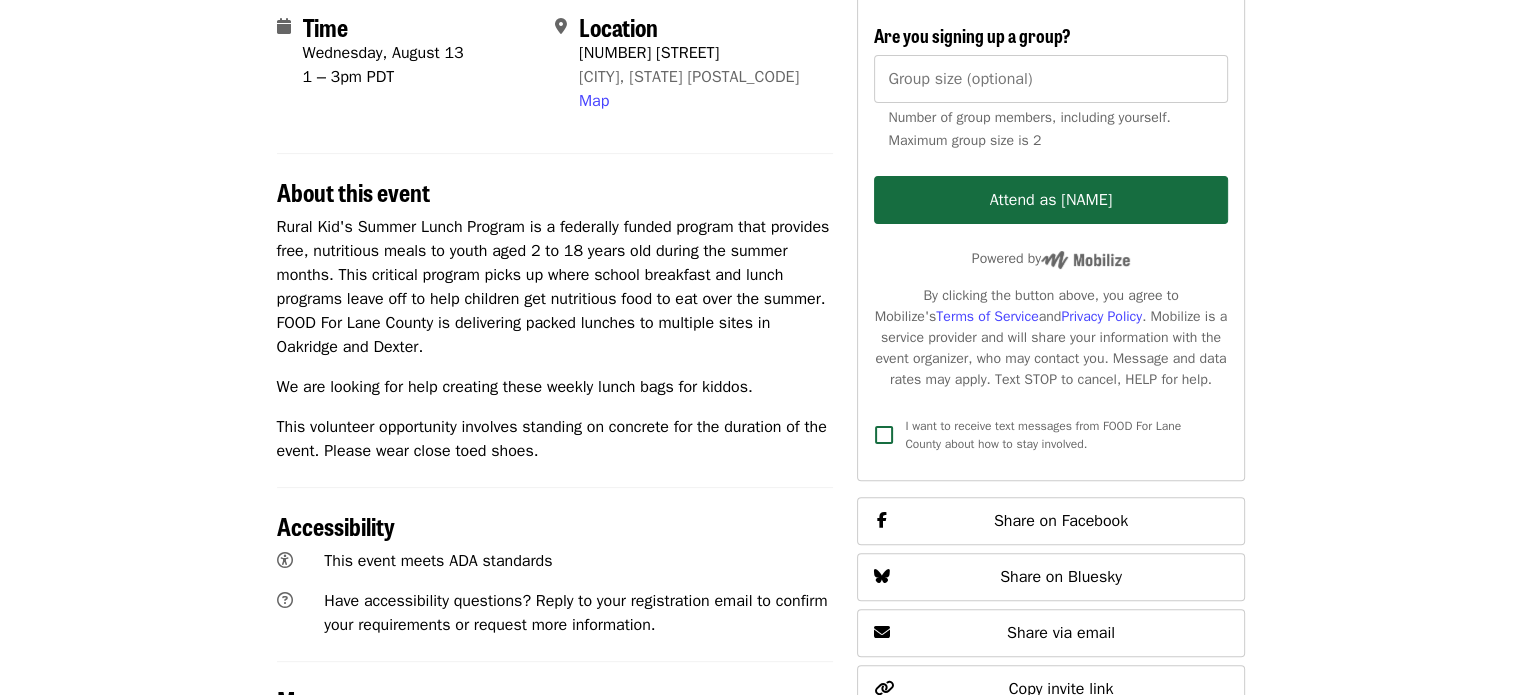 scroll, scrollTop: 498, scrollLeft: 0, axis: vertical 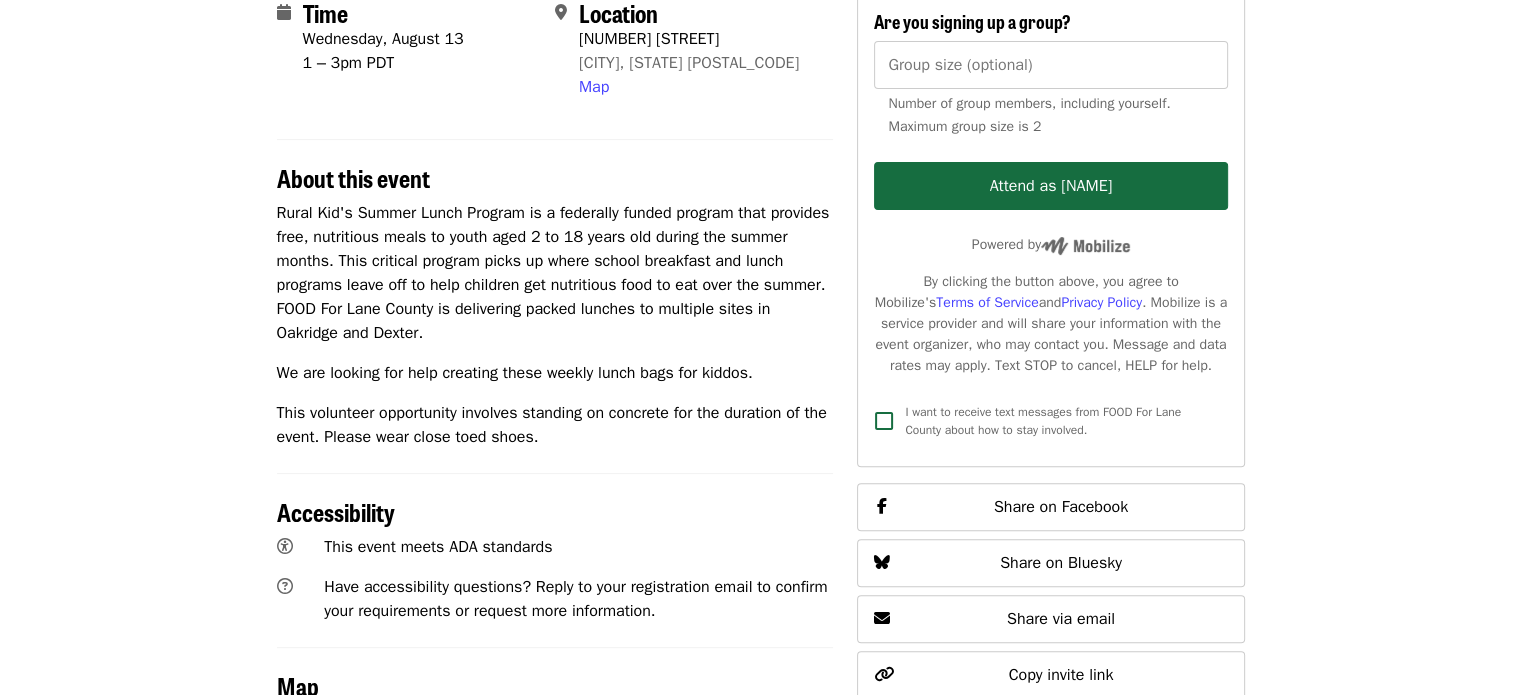 click on "Have accessibility questions? Reply to your registration email to confirm your requirements or request more information." at bounding box center [575, 599] 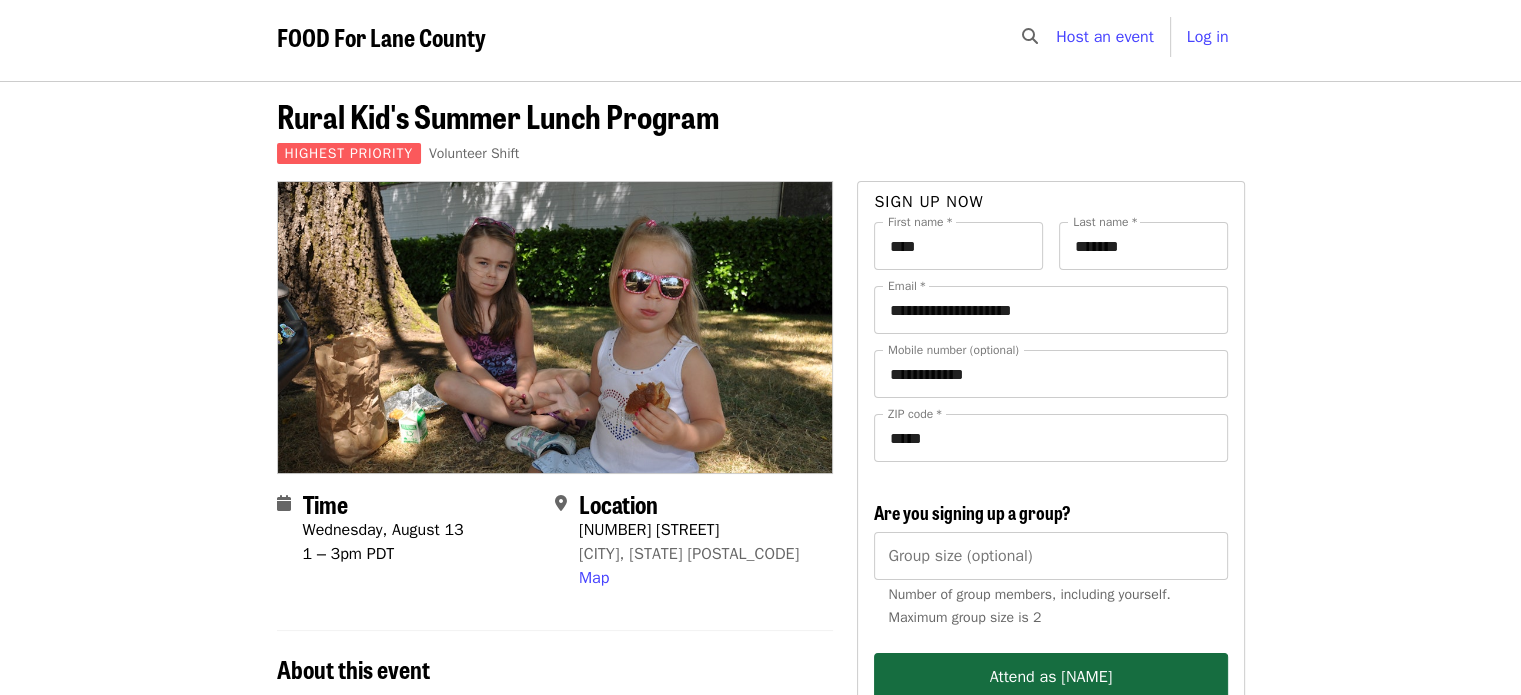 scroll, scrollTop: 0, scrollLeft: 0, axis: both 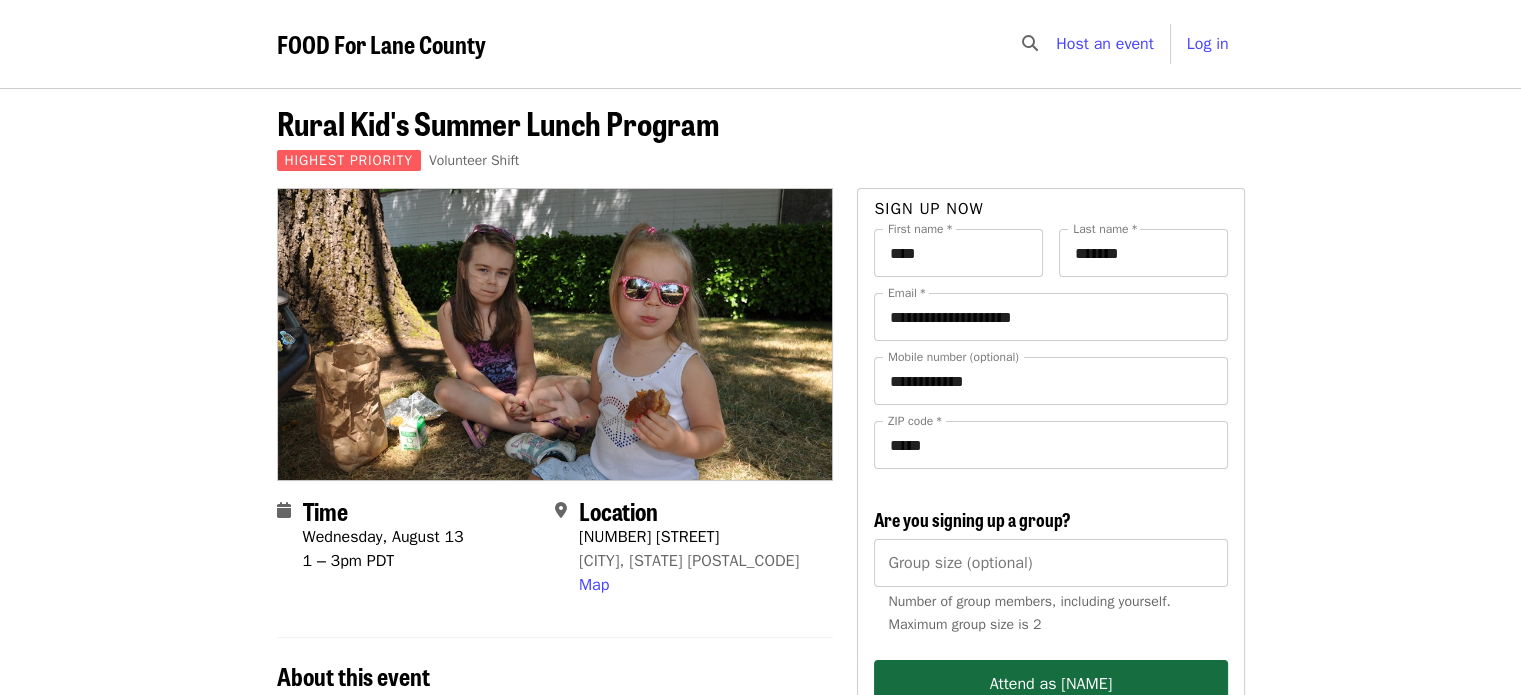 click on "Time Wednesday, August 13 1 – 3pm PDT Location [NUMBER] [STREET] [CITY], [STATE] [POSTAL_CODE] Map About this event Rural Kid's Summer Lunch Program is a federally funded program that provides free, nutritious meals to youth aged 2 to 18 years old during the summer months. This critical program picks up where school breakfast and lunch programs leave off to help children get nutritious food to eat over the summer. FOOD For Lane County is delivering packed lunches to multiple sites in Oakridge and Dexter.
We are looking for help creating these weekly lunch bags for kiddos.
This volunteer opportunity involves standing on concrete for the duration of the event. Please wear close toed shoes. Accessibility This event meets ADA standards Have accessibility questions? Reply to your registration email to confirm your requirements or request more information. Map Keyboard shortcuts Map Data Map data ©2025 Google Map data ©2025 Google 1 km  Click to toggle between metric and imperial units Terms Report a map error" at bounding box center [555, 860] 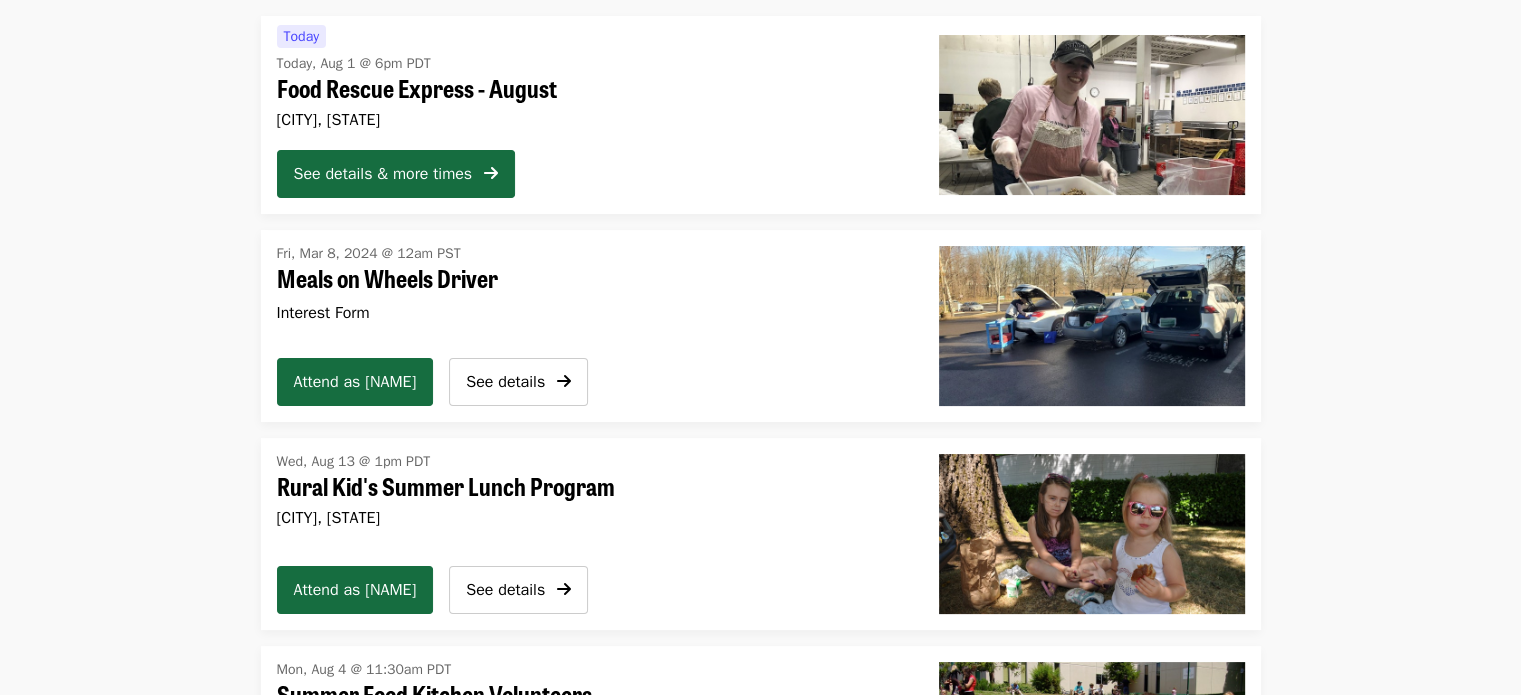 scroll, scrollTop: 210, scrollLeft: 0, axis: vertical 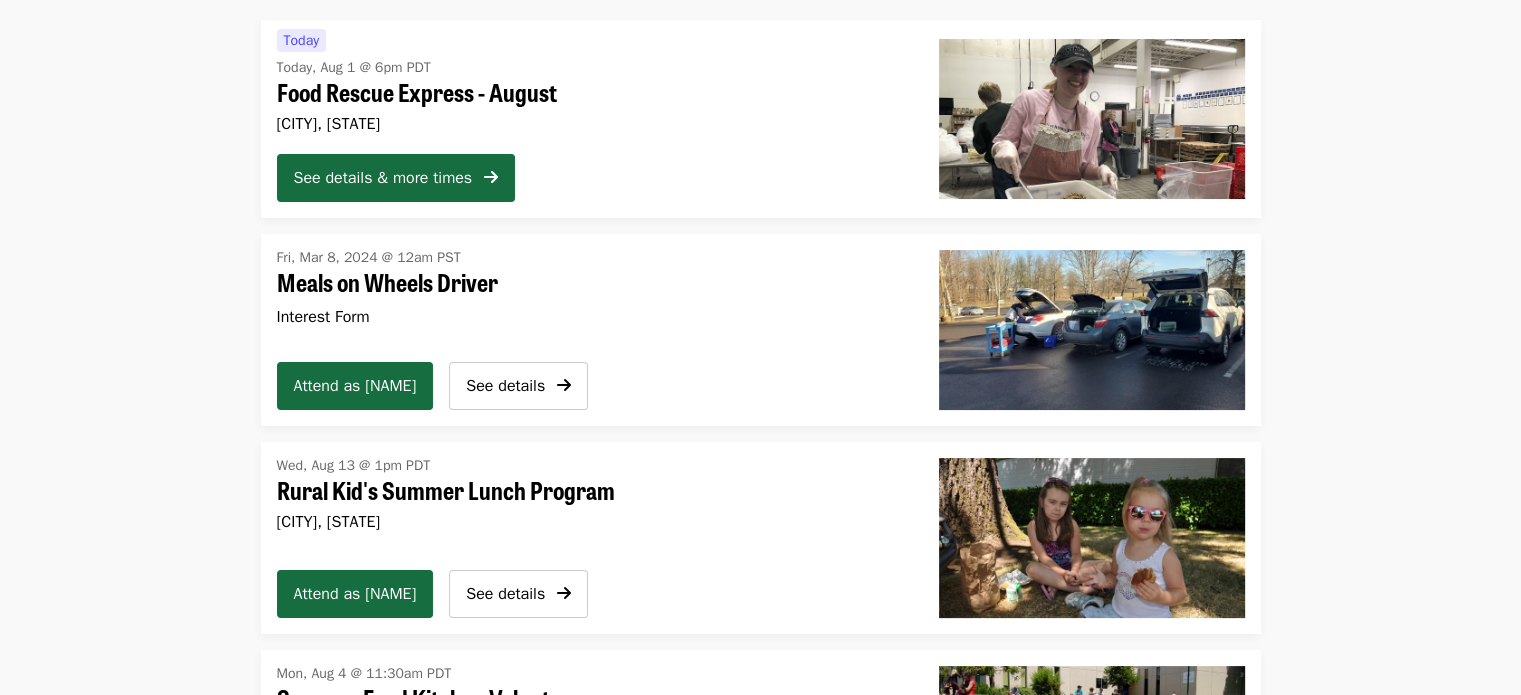 click on "See details & more times" at bounding box center (383, 178) 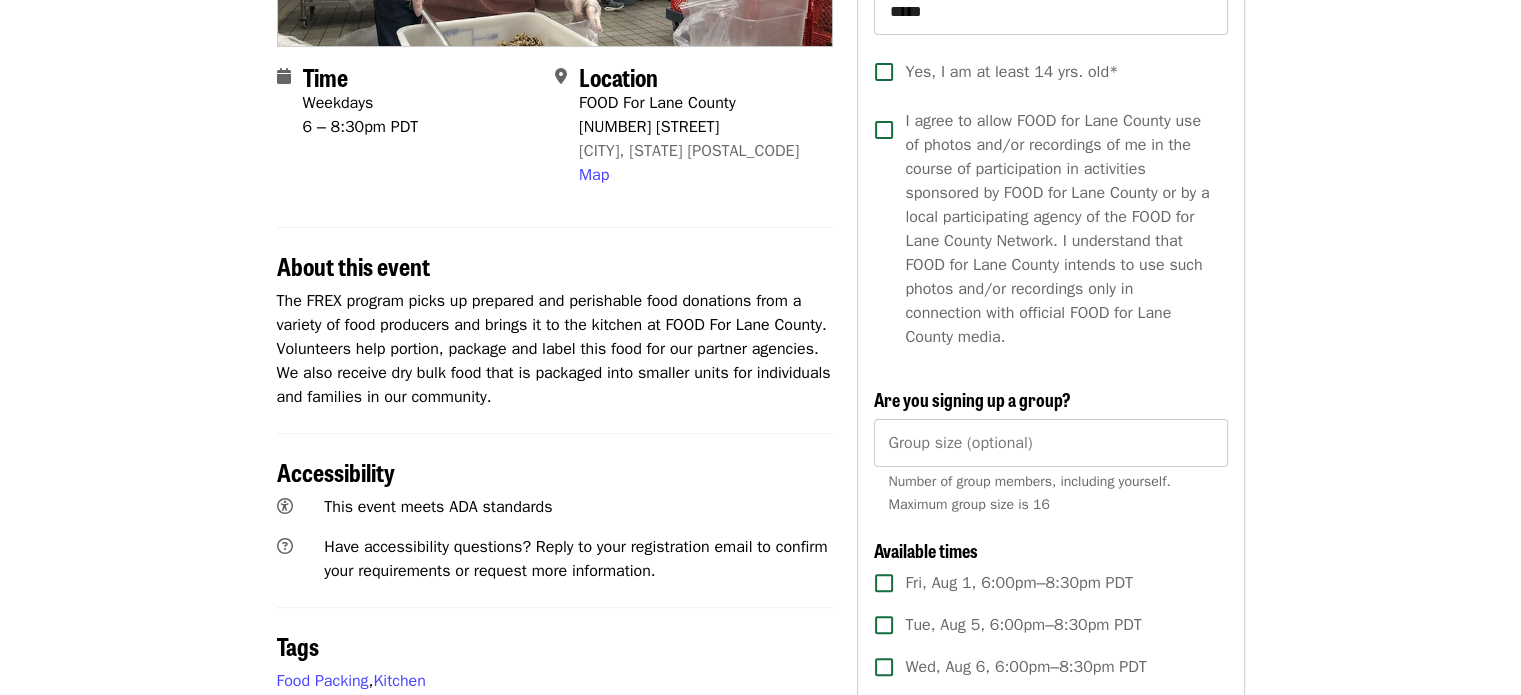 scroll, scrollTop: 436, scrollLeft: 0, axis: vertical 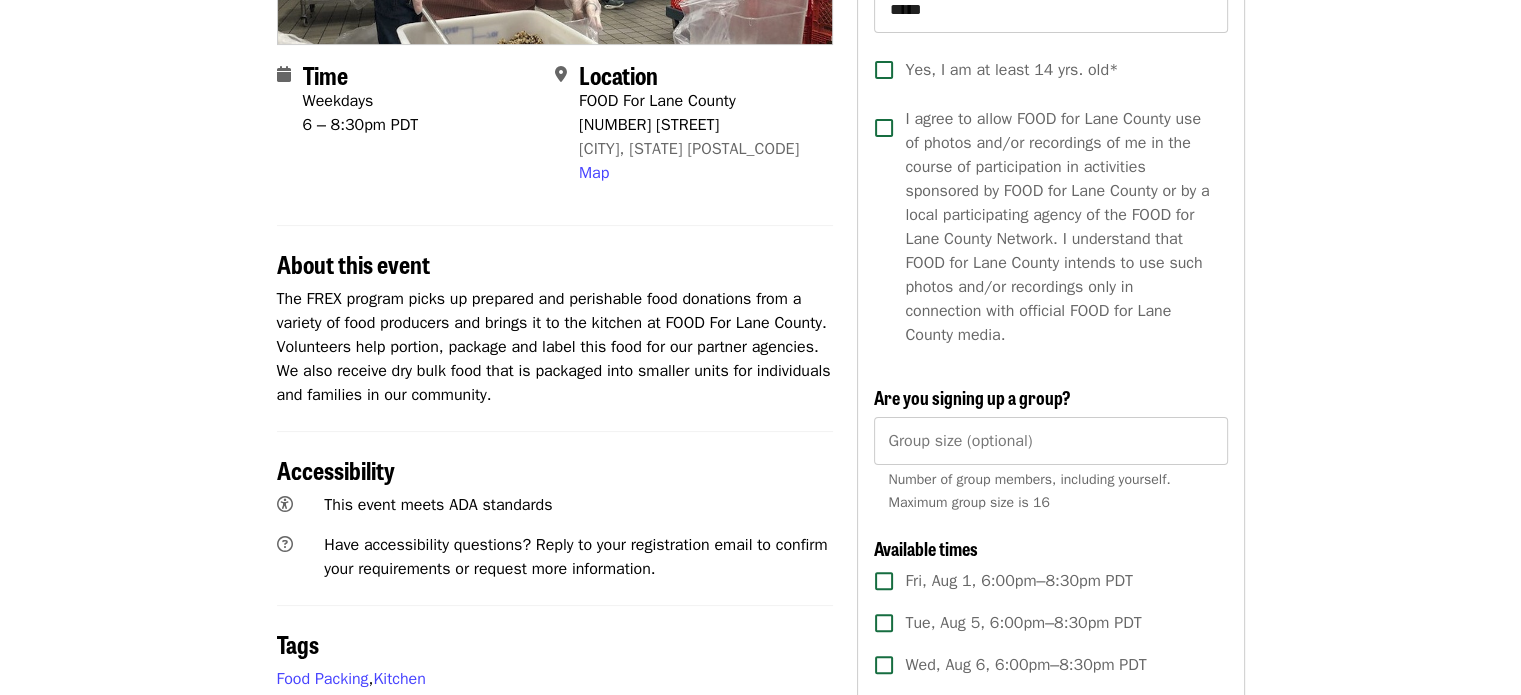 click on "This event meets ADA standards" at bounding box center [438, 505] 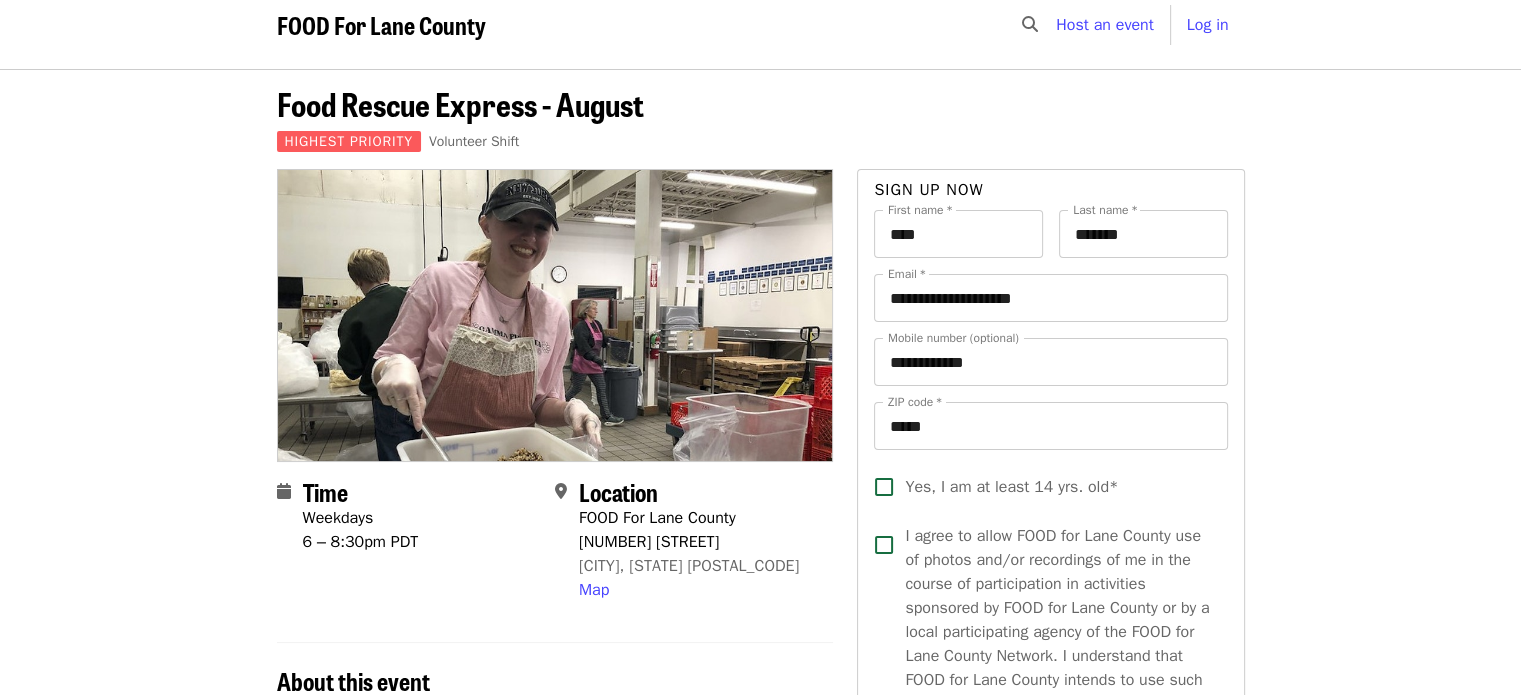 scroll, scrollTop: 0, scrollLeft: 0, axis: both 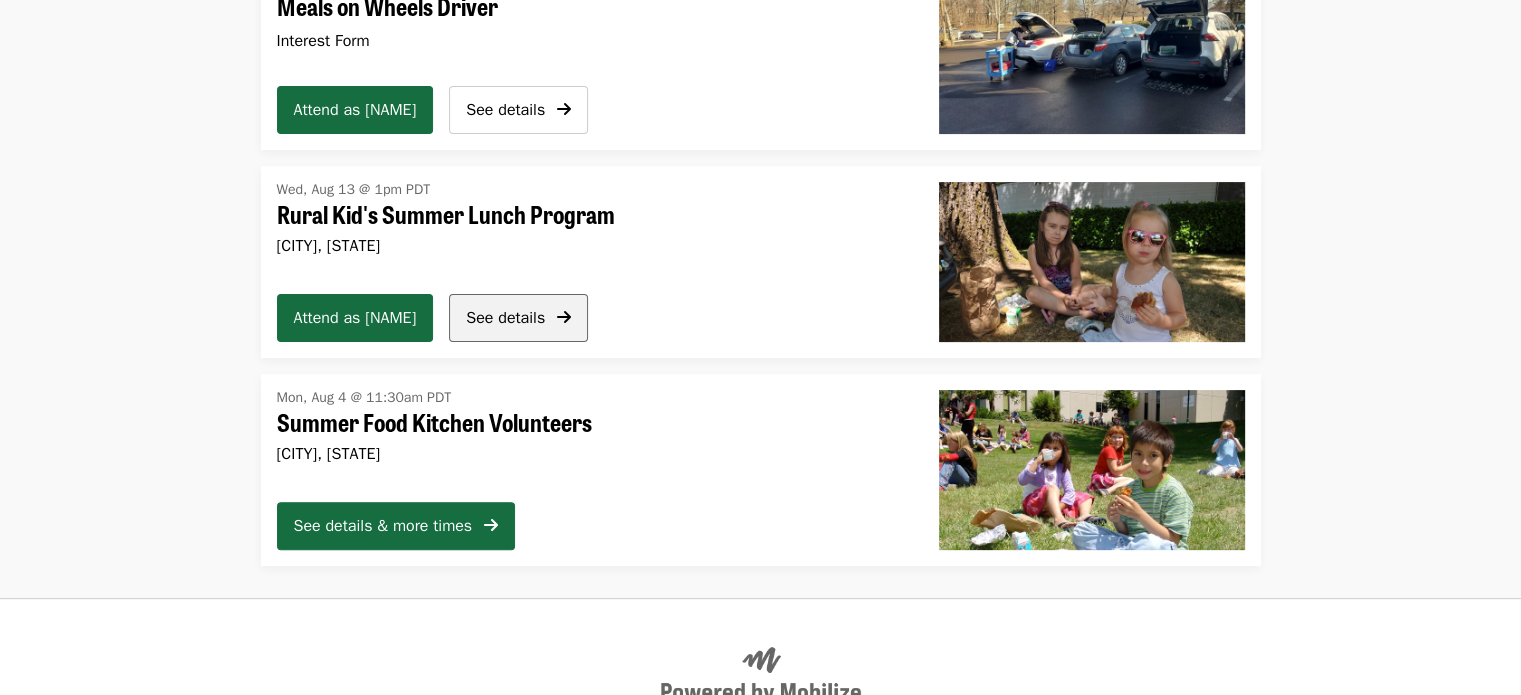click on "See details" at bounding box center [518, 318] 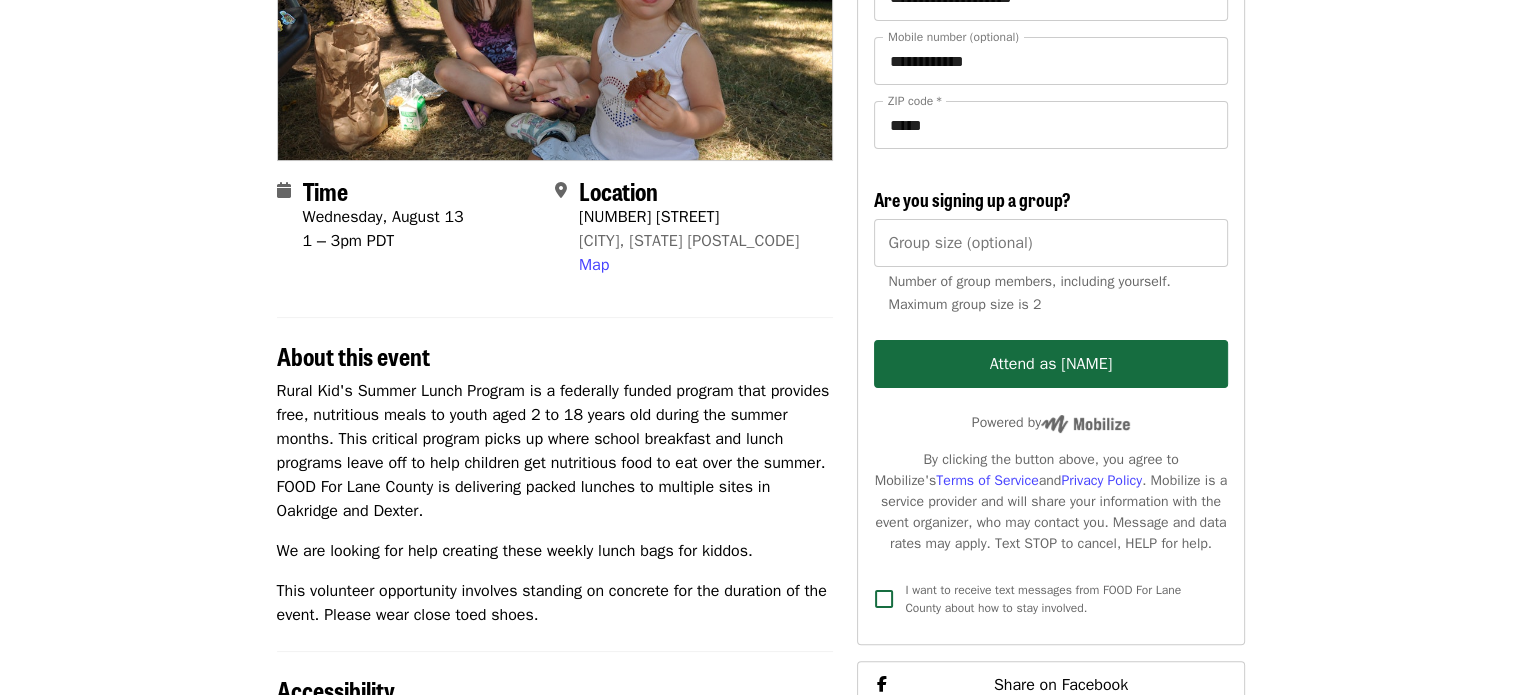 scroll, scrollTop: 0, scrollLeft: 0, axis: both 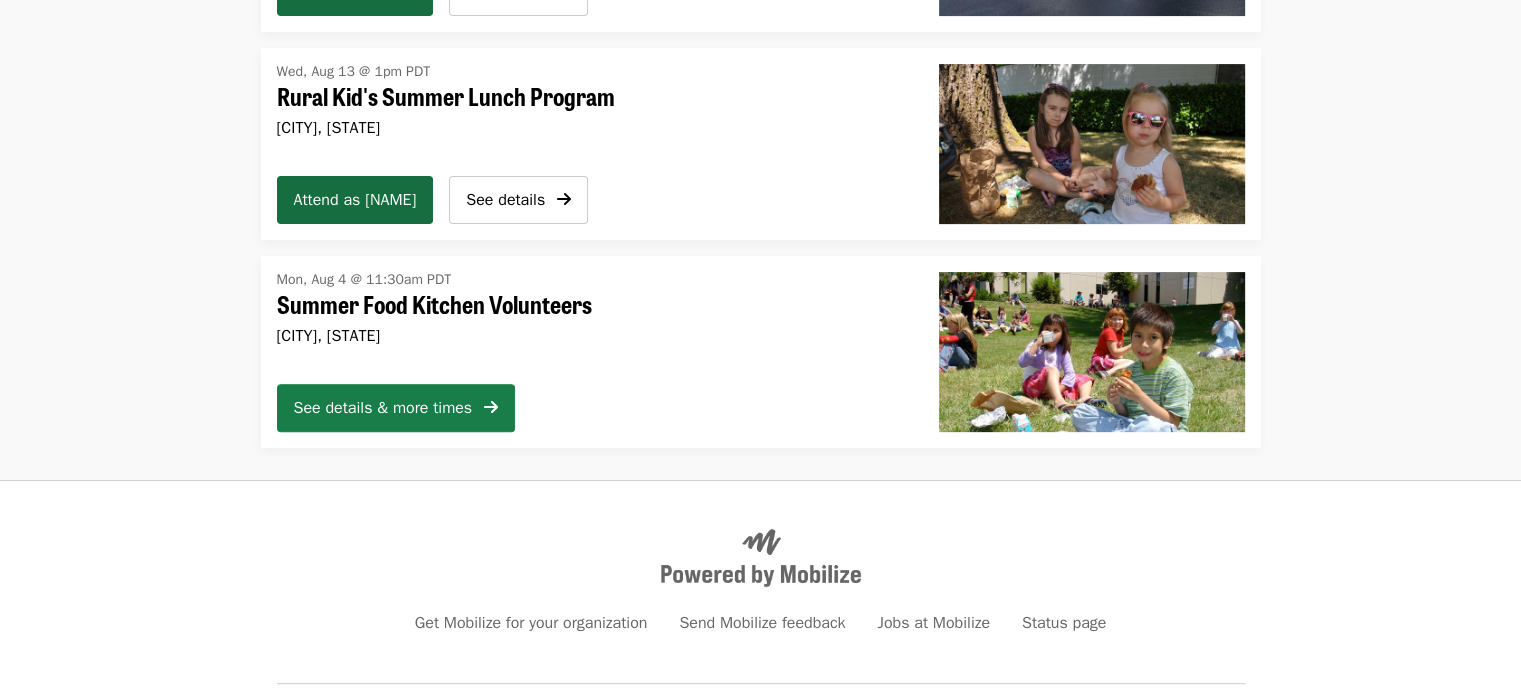 click on "See details & more times" at bounding box center (383, 408) 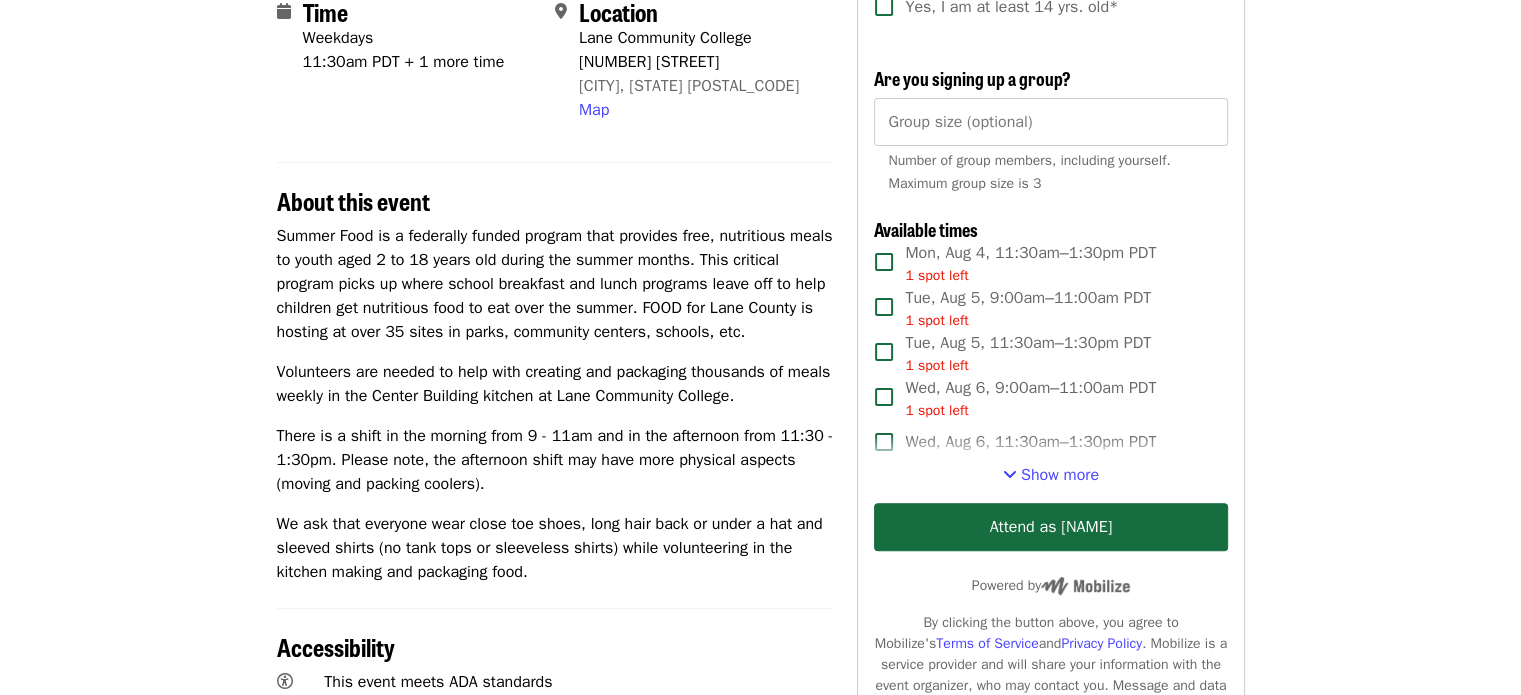scroll, scrollTop: 495, scrollLeft: 0, axis: vertical 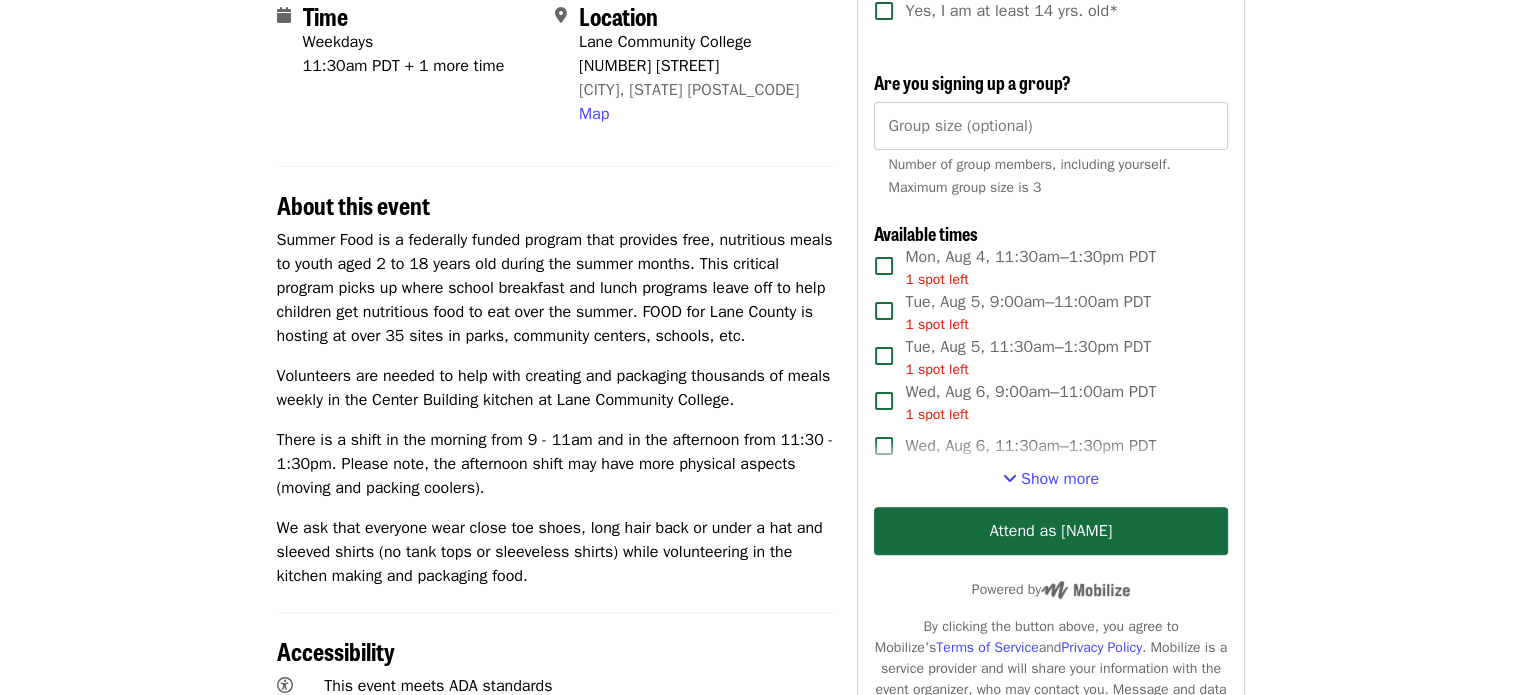 drag, startPoint x: 195, startPoint y: 519, endPoint x: 167, endPoint y: 390, distance: 132.00378 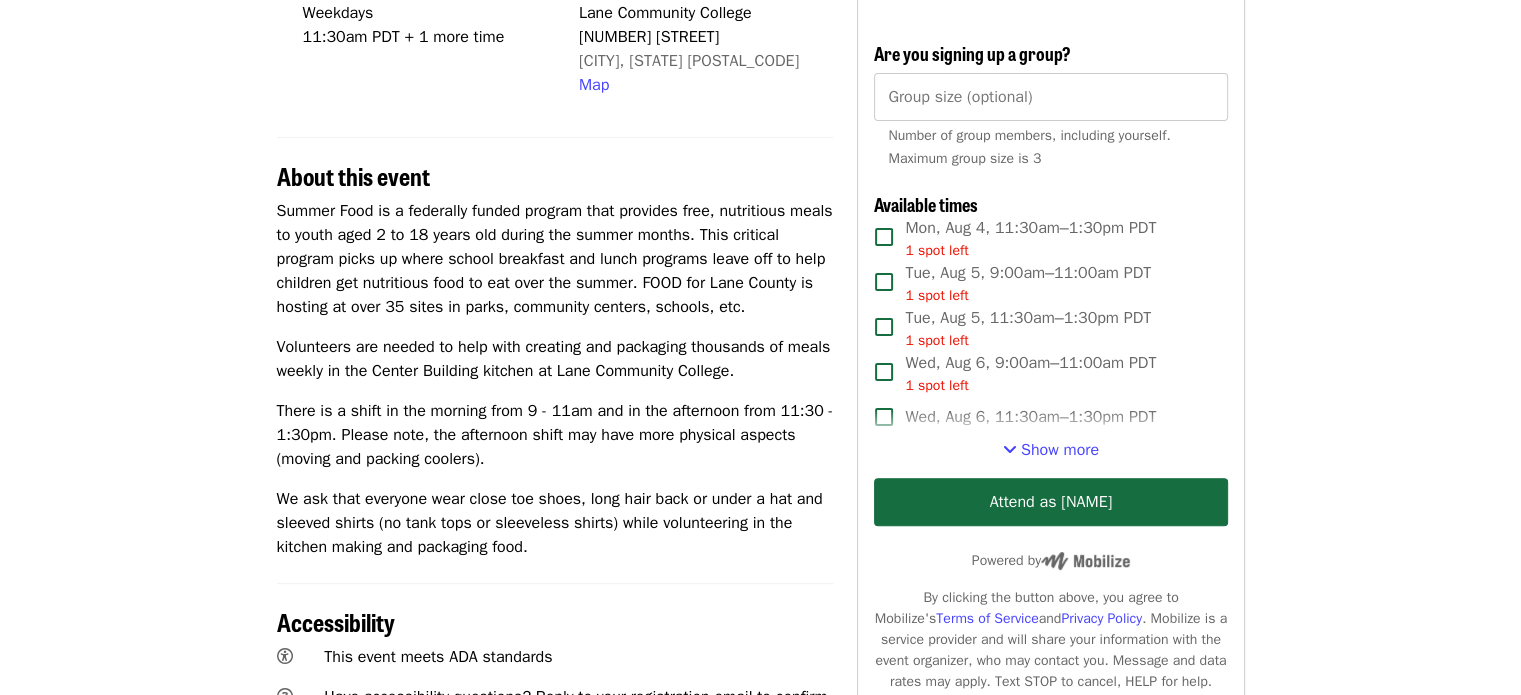 scroll, scrollTop: 520, scrollLeft: 0, axis: vertical 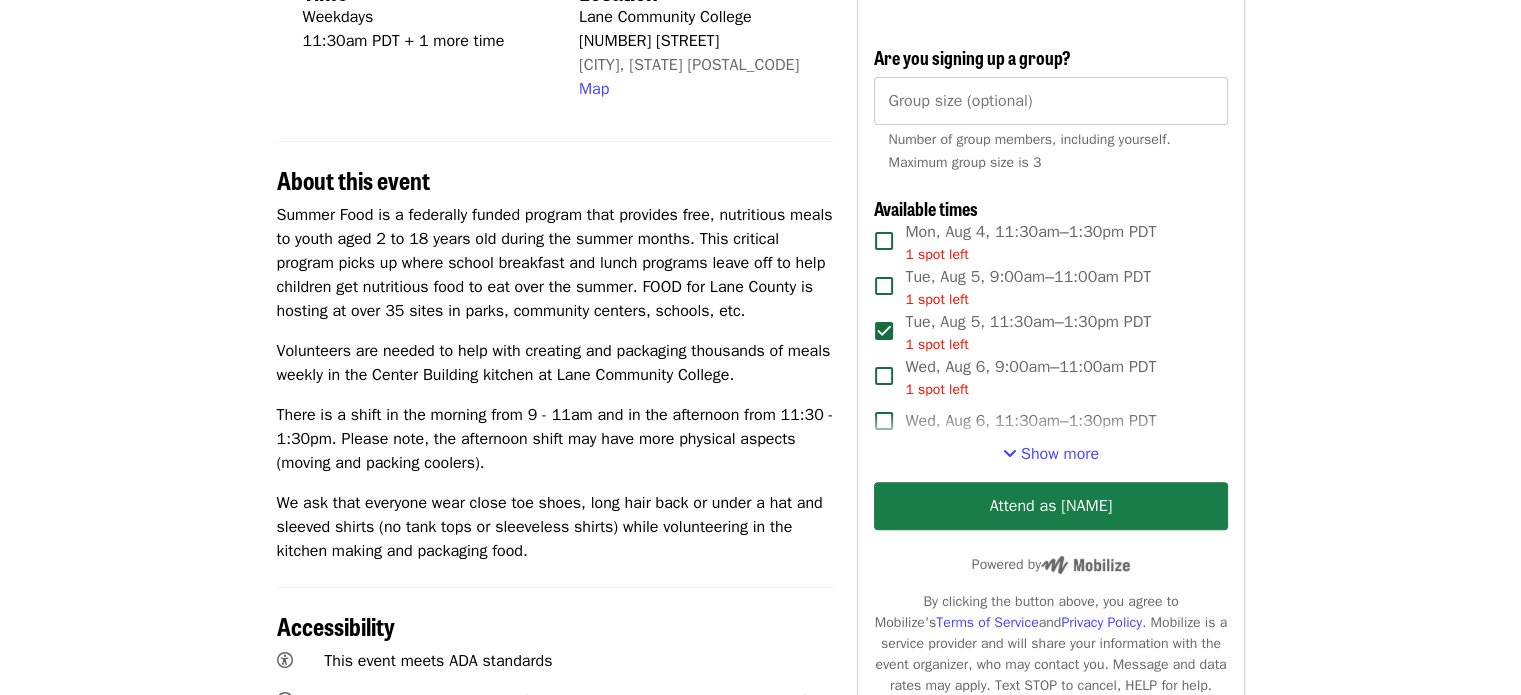 click on "Attend as [NAME]" at bounding box center (1050, 506) 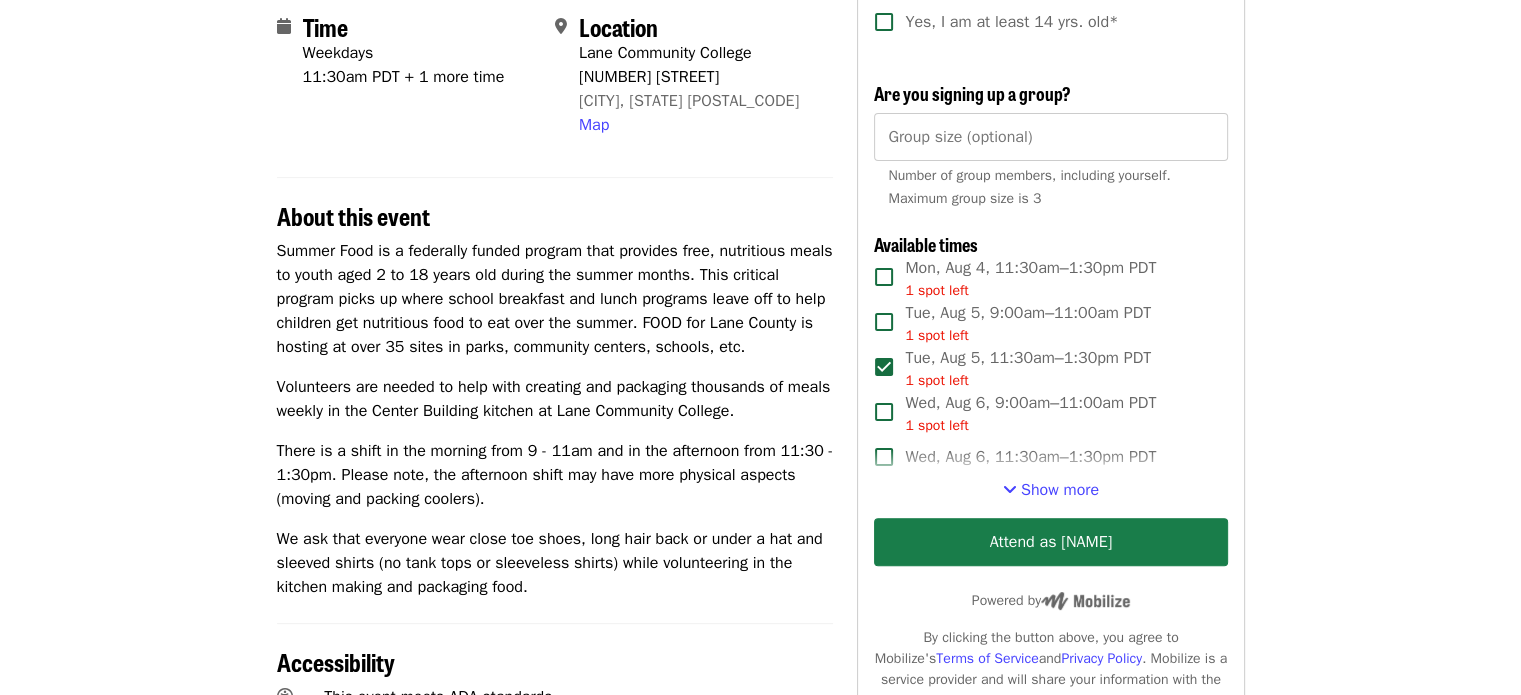 click on "Attend as [NAME]" at bounding box center (1050, 542) 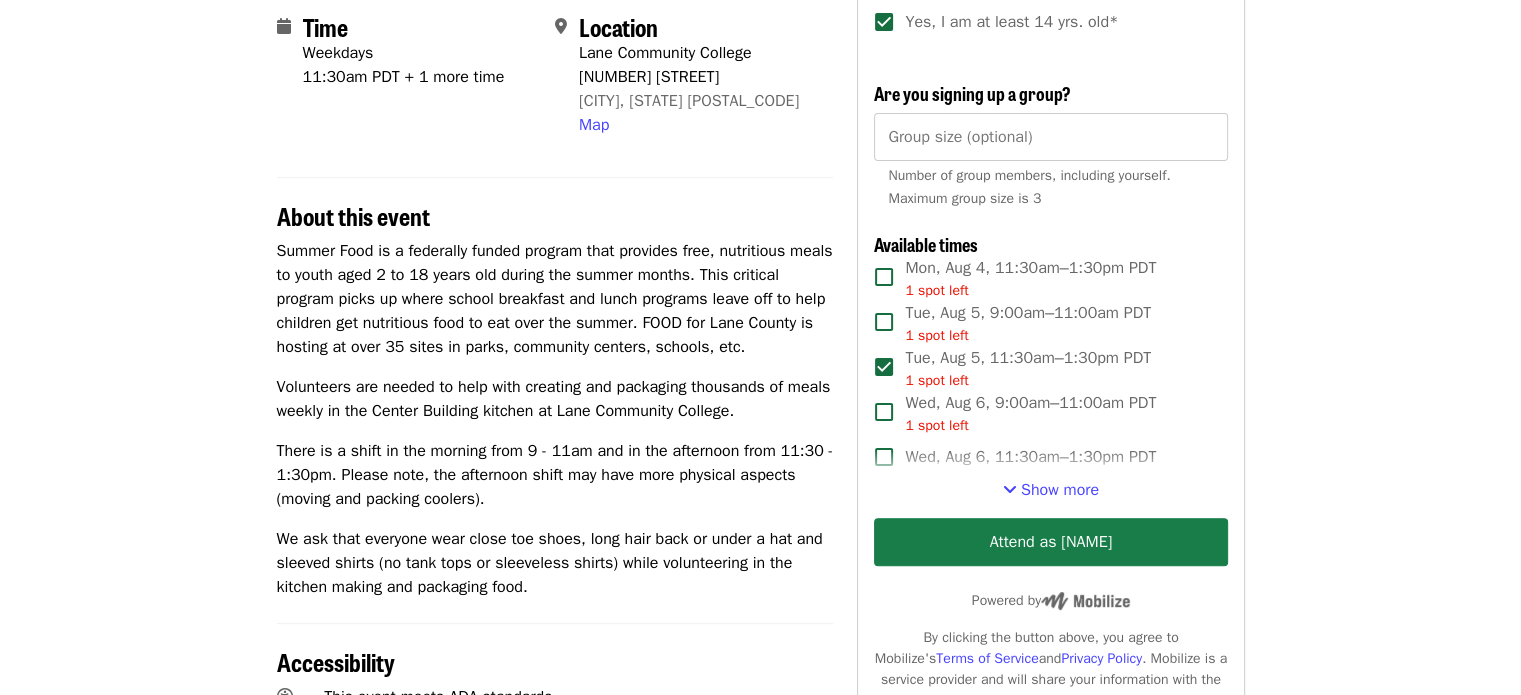 click on "Attend as [NAME]" at bounding box center [1050, 542] 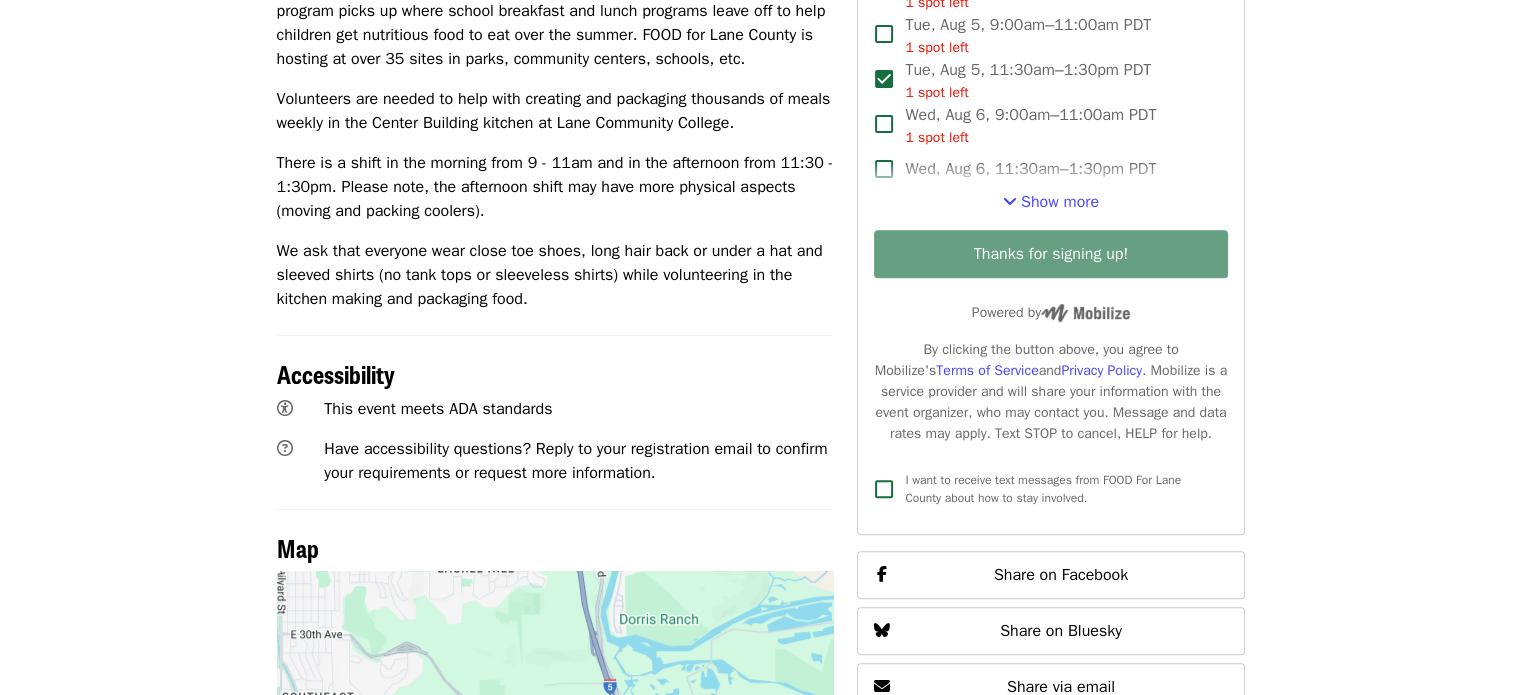 scroll, scrollTop: 772, scrollLeft: 0, axis: vertical 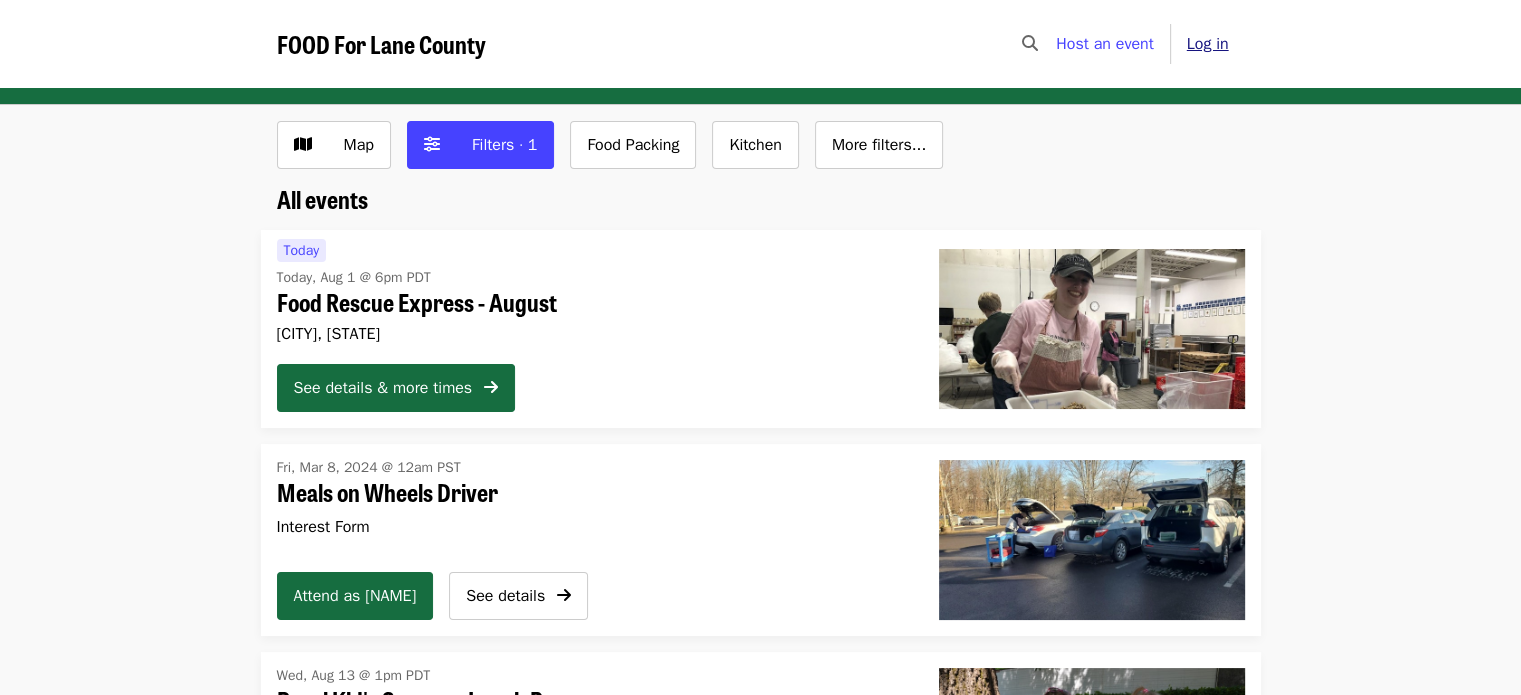 click on "Log in" at bounding box center [1208, 44] 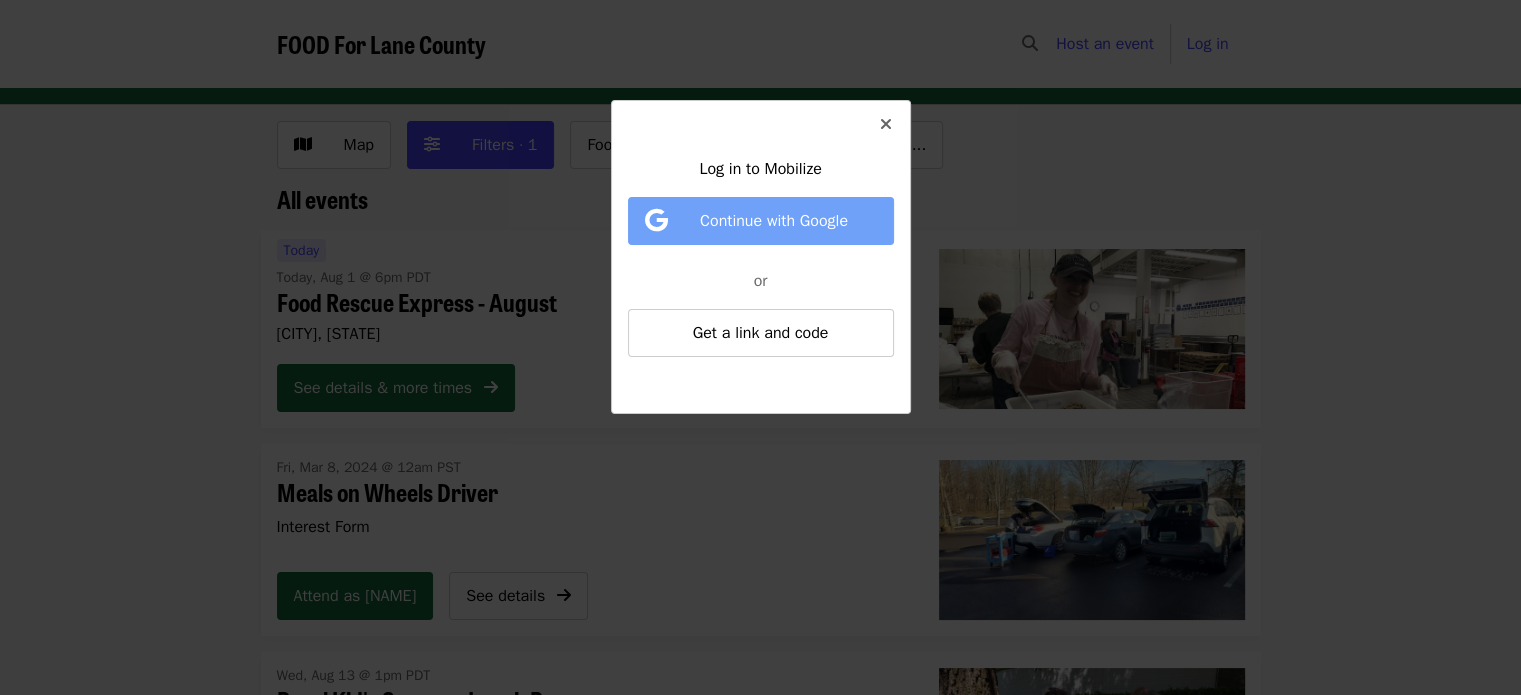 click on "Continue with Google" at bounding box center [774, 221] 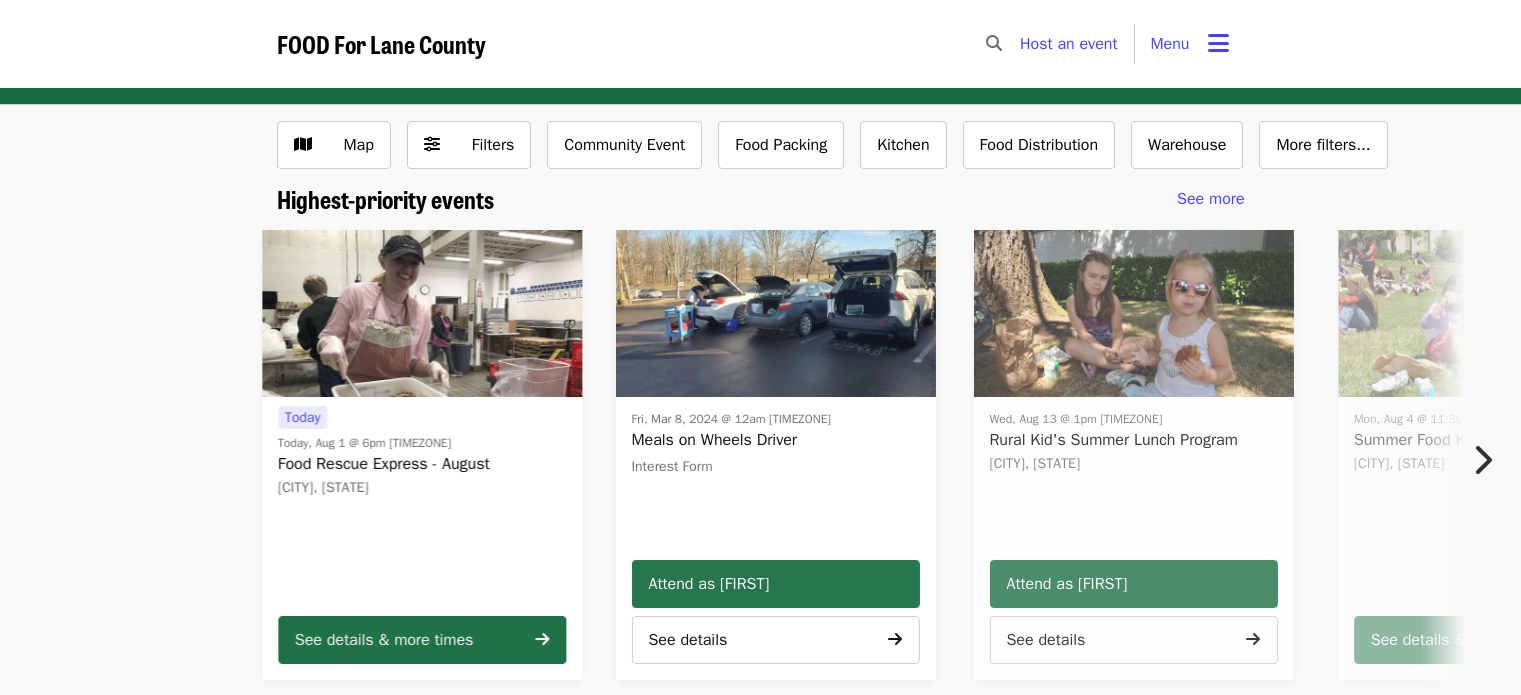 scroll, scrollTop: 0, scrollLeft: 0, axis: both 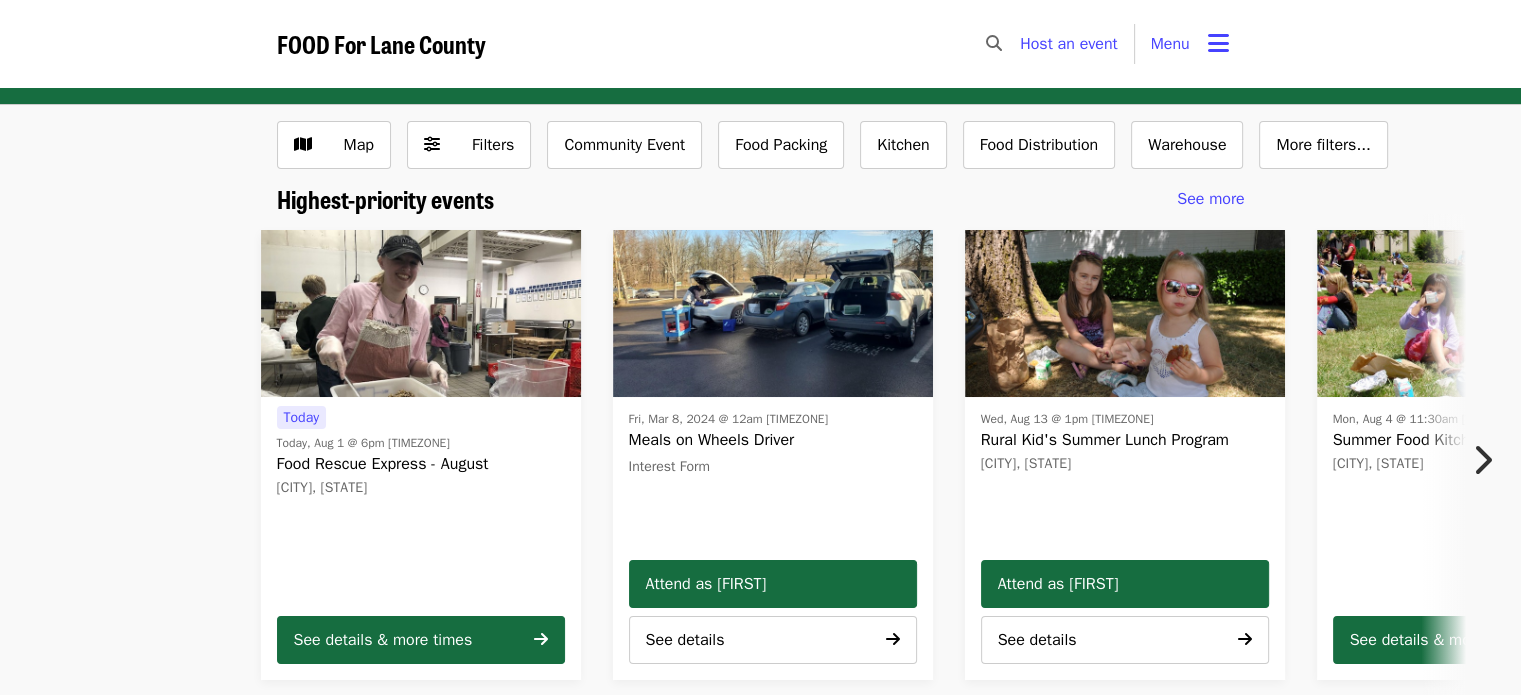 click at bounding box center [1482, 460] 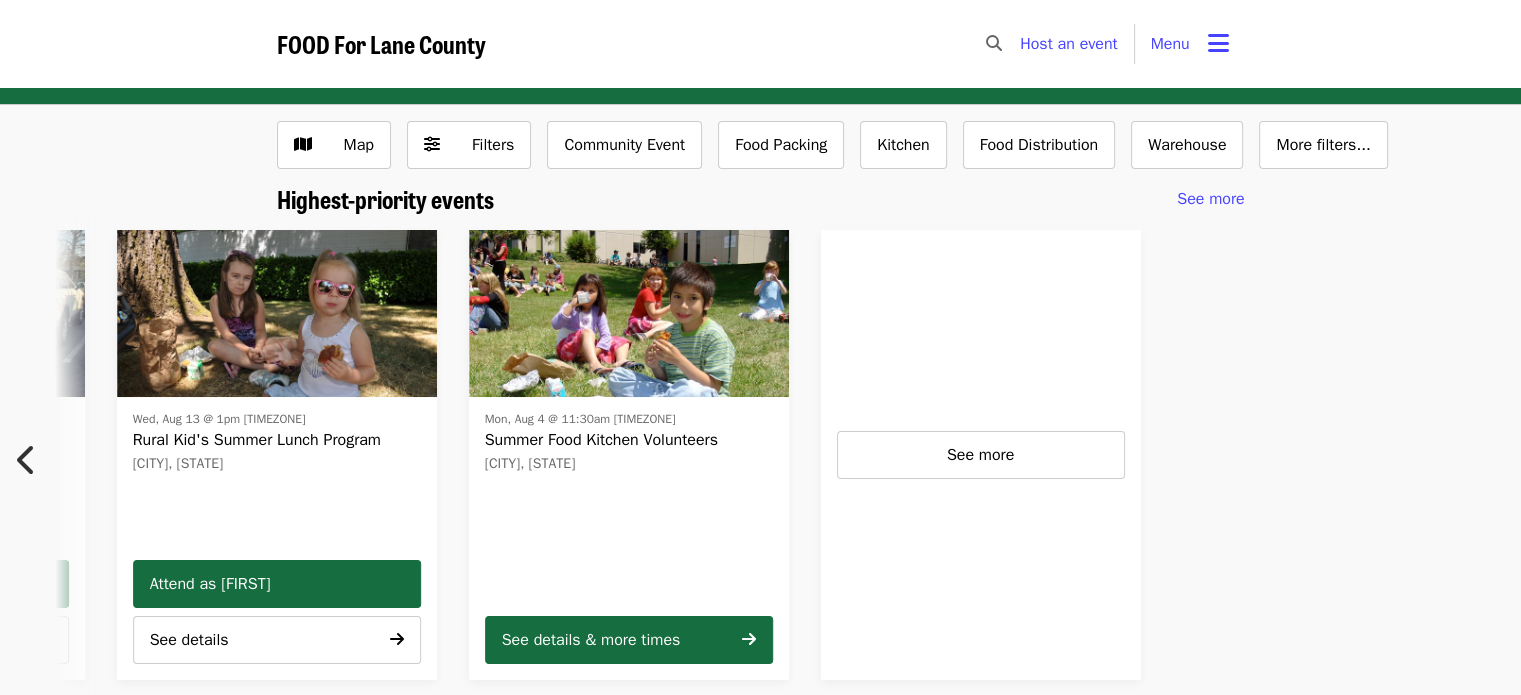 scroll, scrollTop: 0, scrollLeft: 897, axis: horizontal 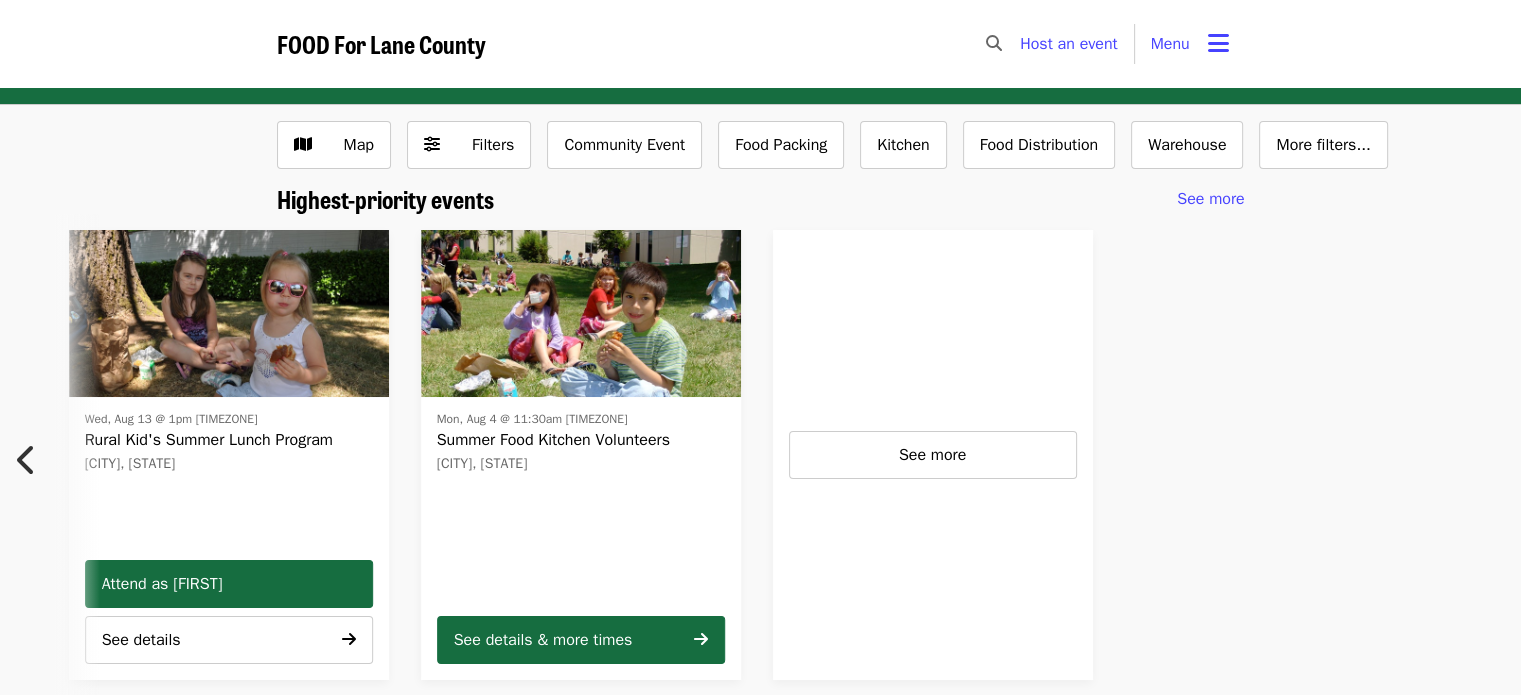 click at bounding box center [27, 460] 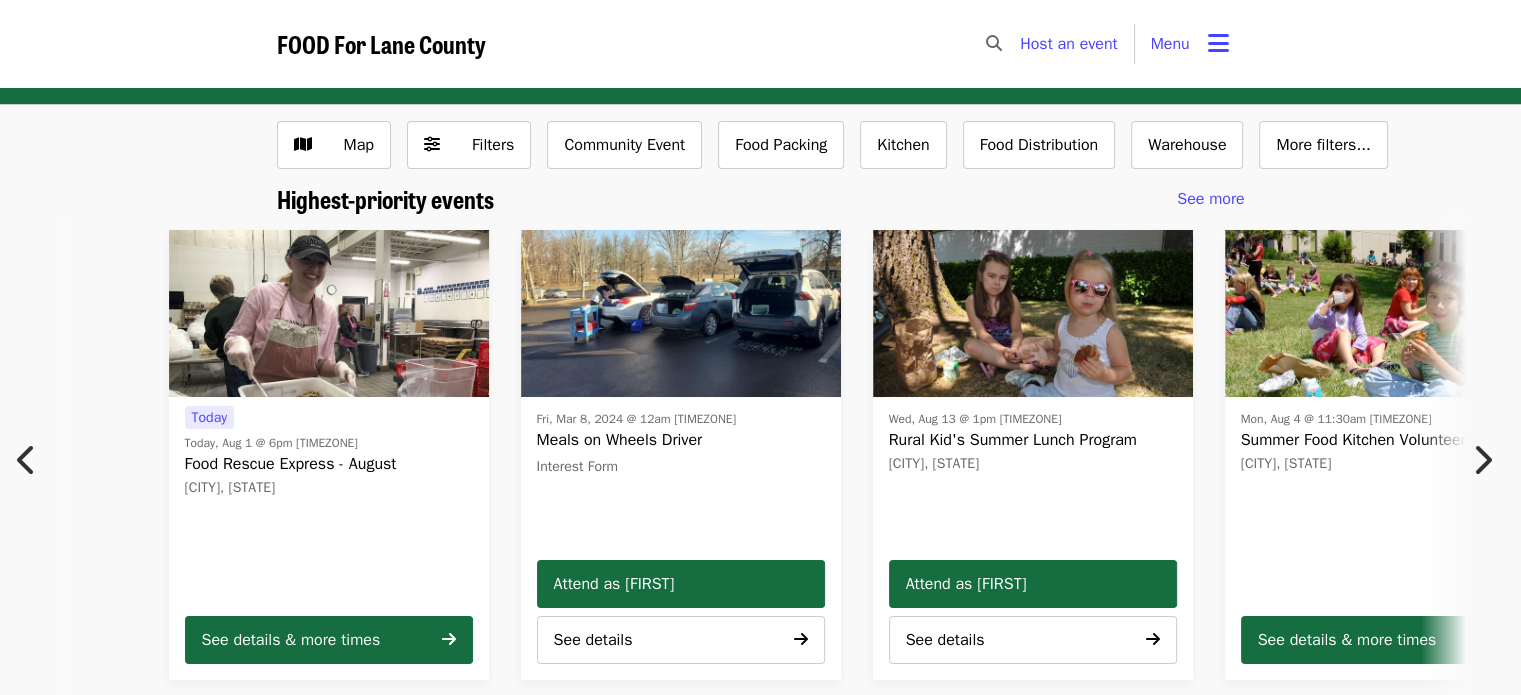scroll, scrollTop: 0, scrollLeft: 0, axis: both 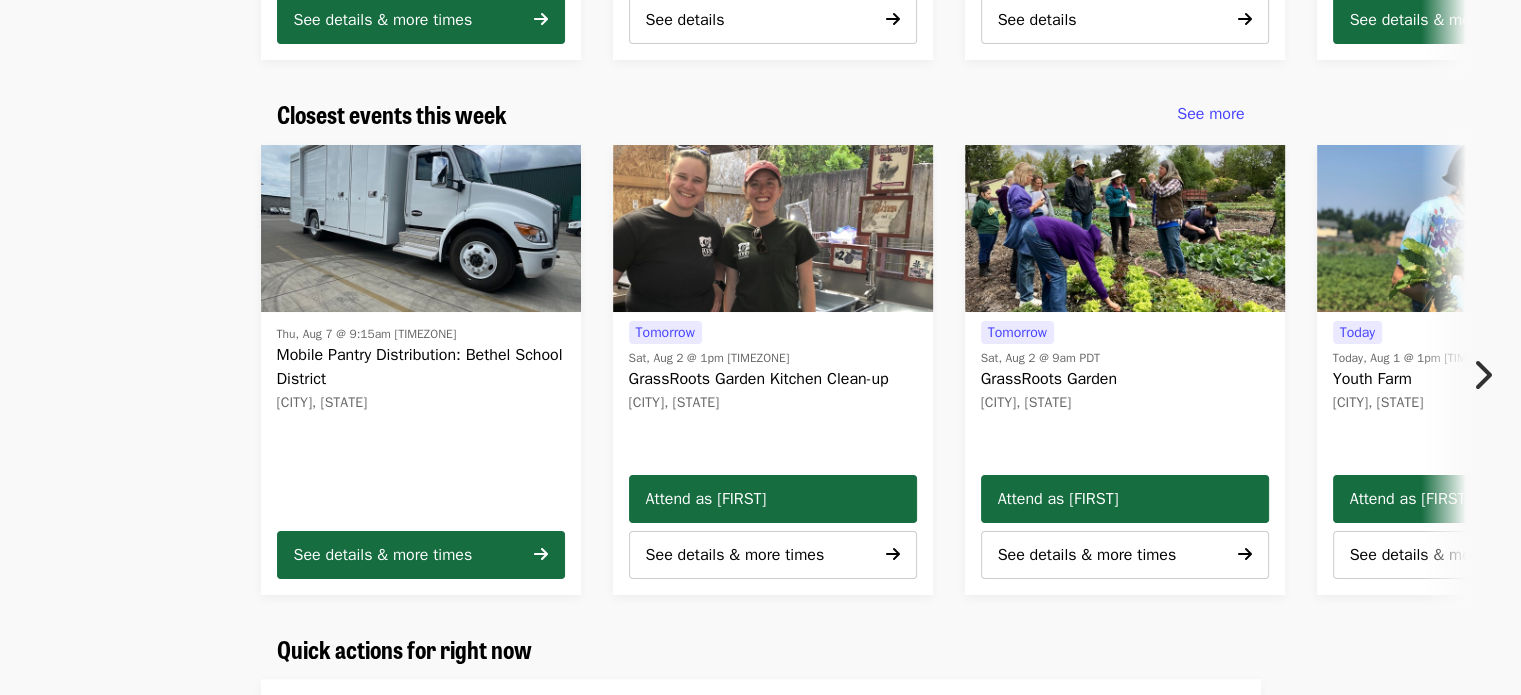 click at bounding box center [1482, 375] 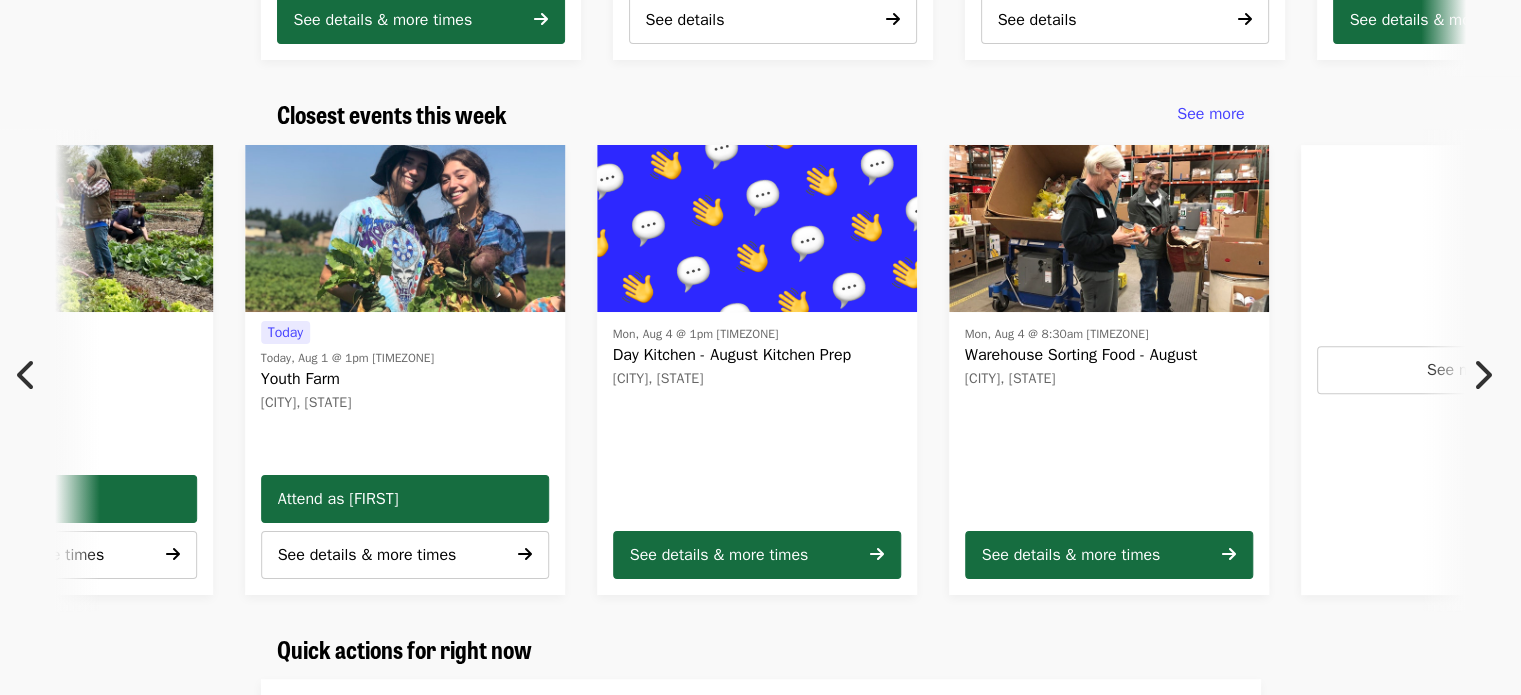 scroll, scrollTop: 0, scrollLeft: 1076, axis: horizontal 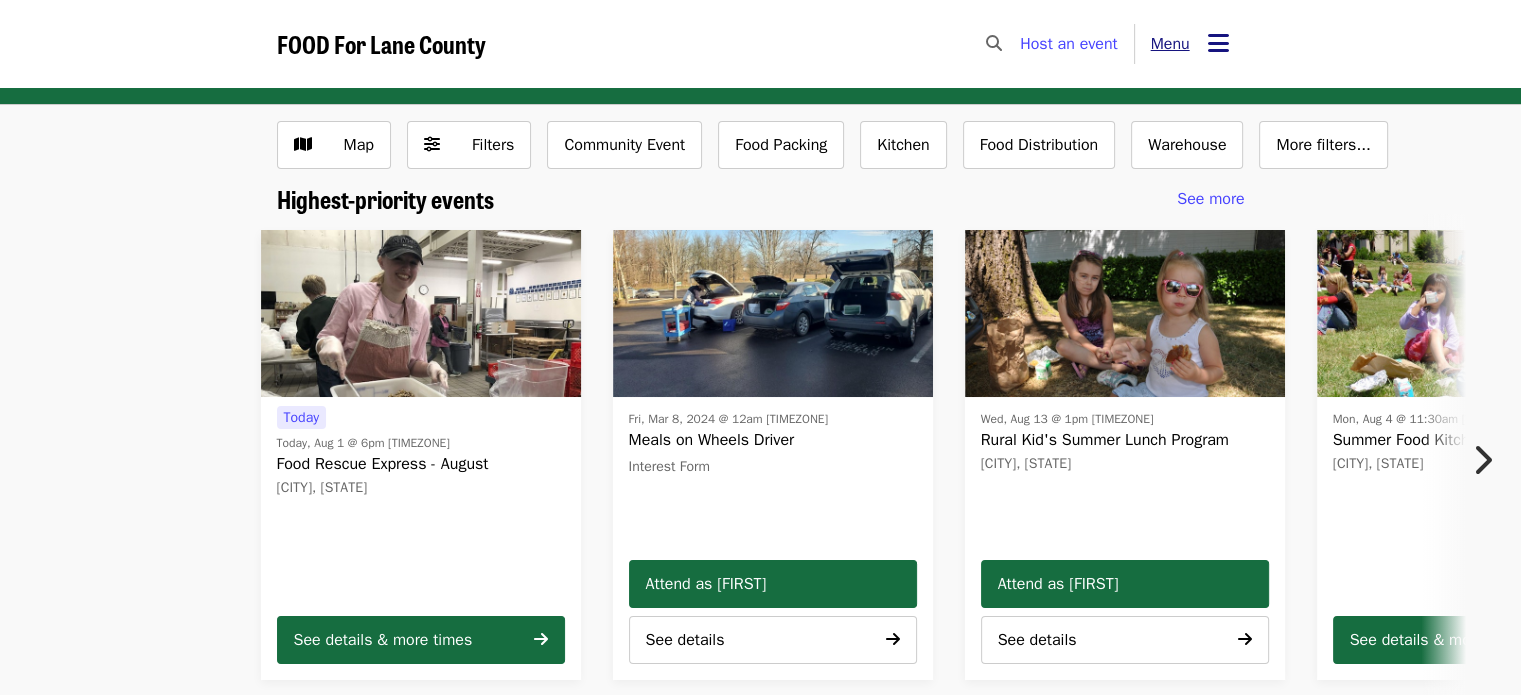 click at bounding box center [1218, 43] 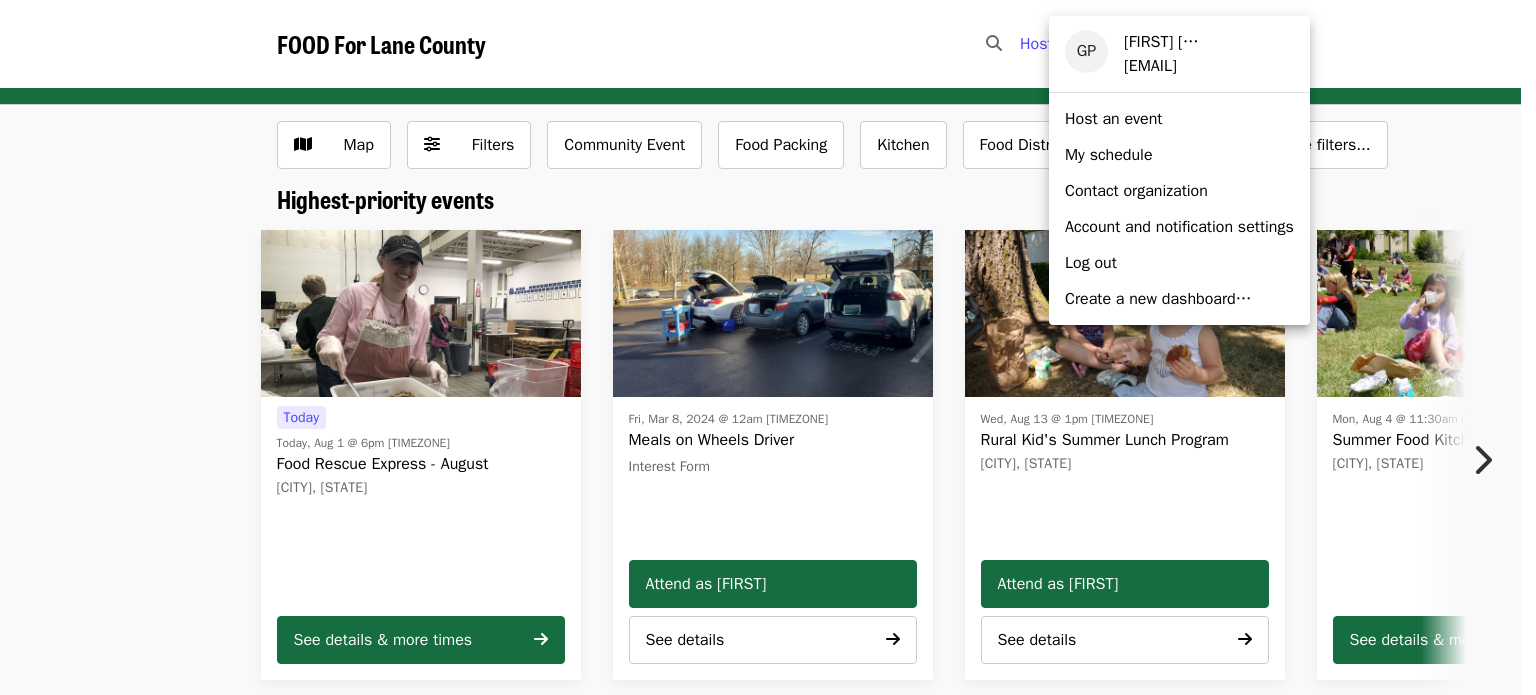 click on "My schedule" at bounding box center [1109, 155] 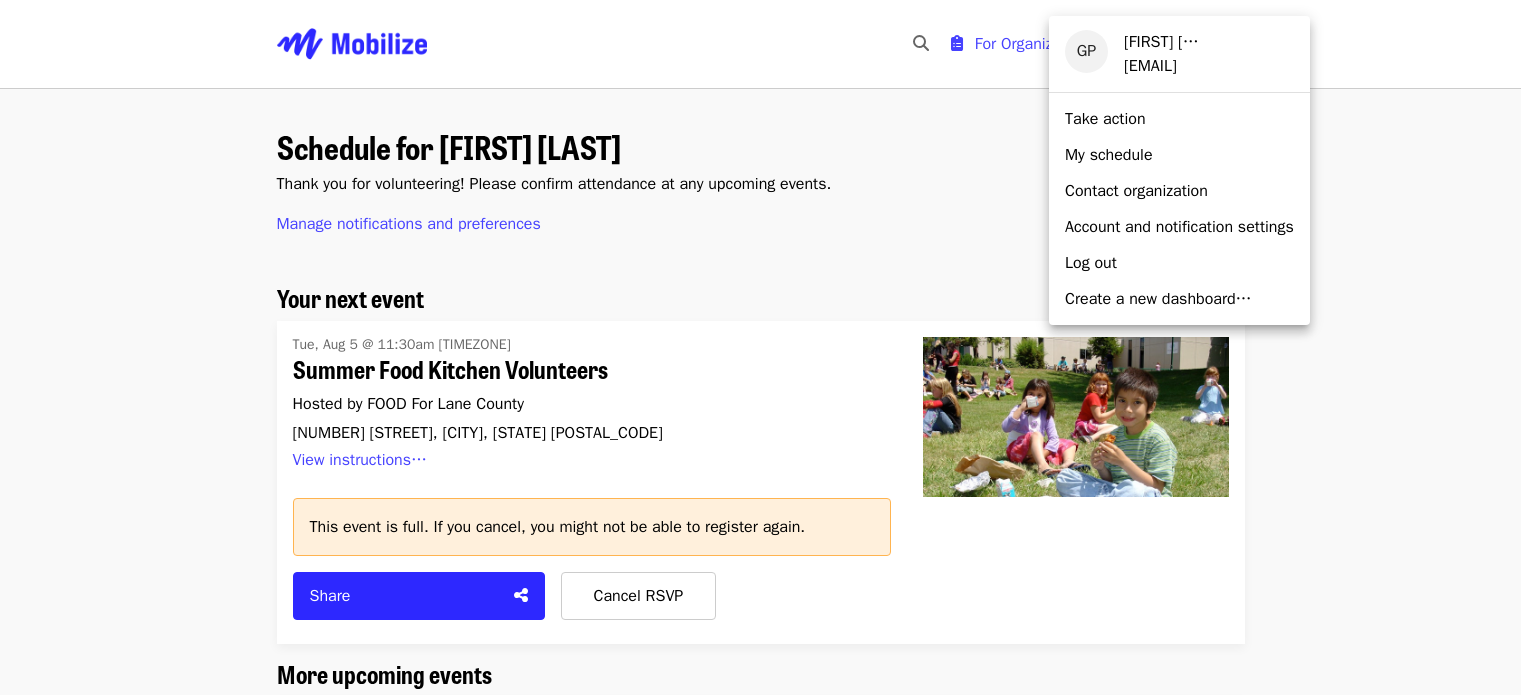 click at bounding box center (768, 347) 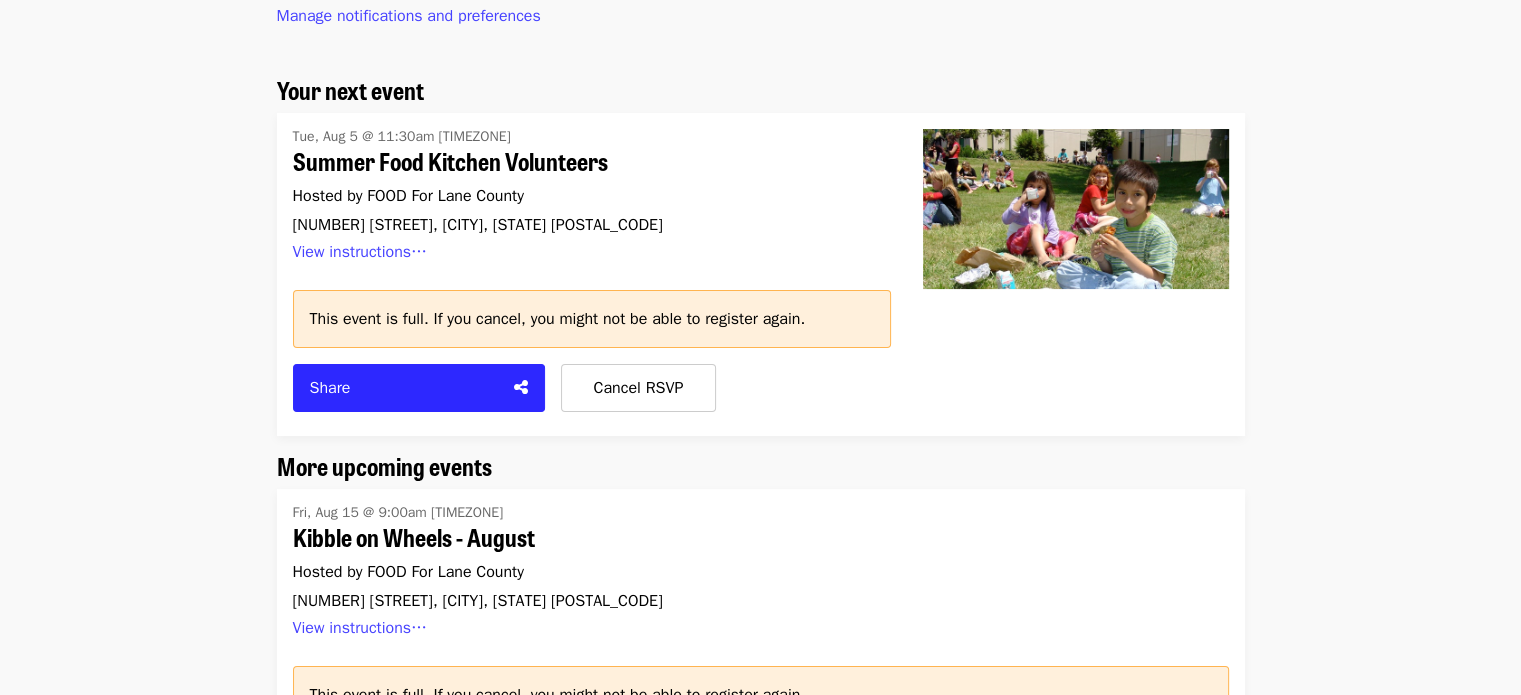 scroll, scrollTop: 390, scrollLeft: 0, axis: vertical 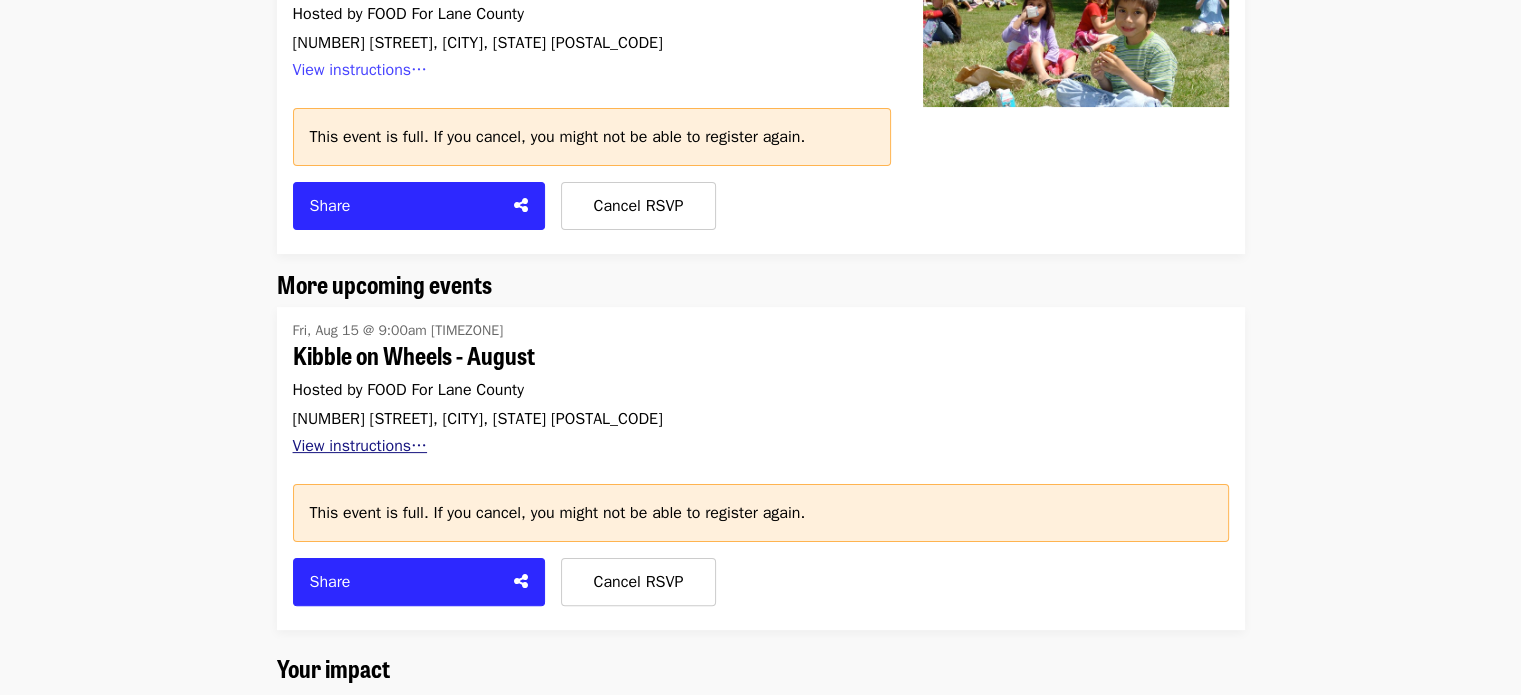 click on "View instructions…" at bounding box center [360, 446] 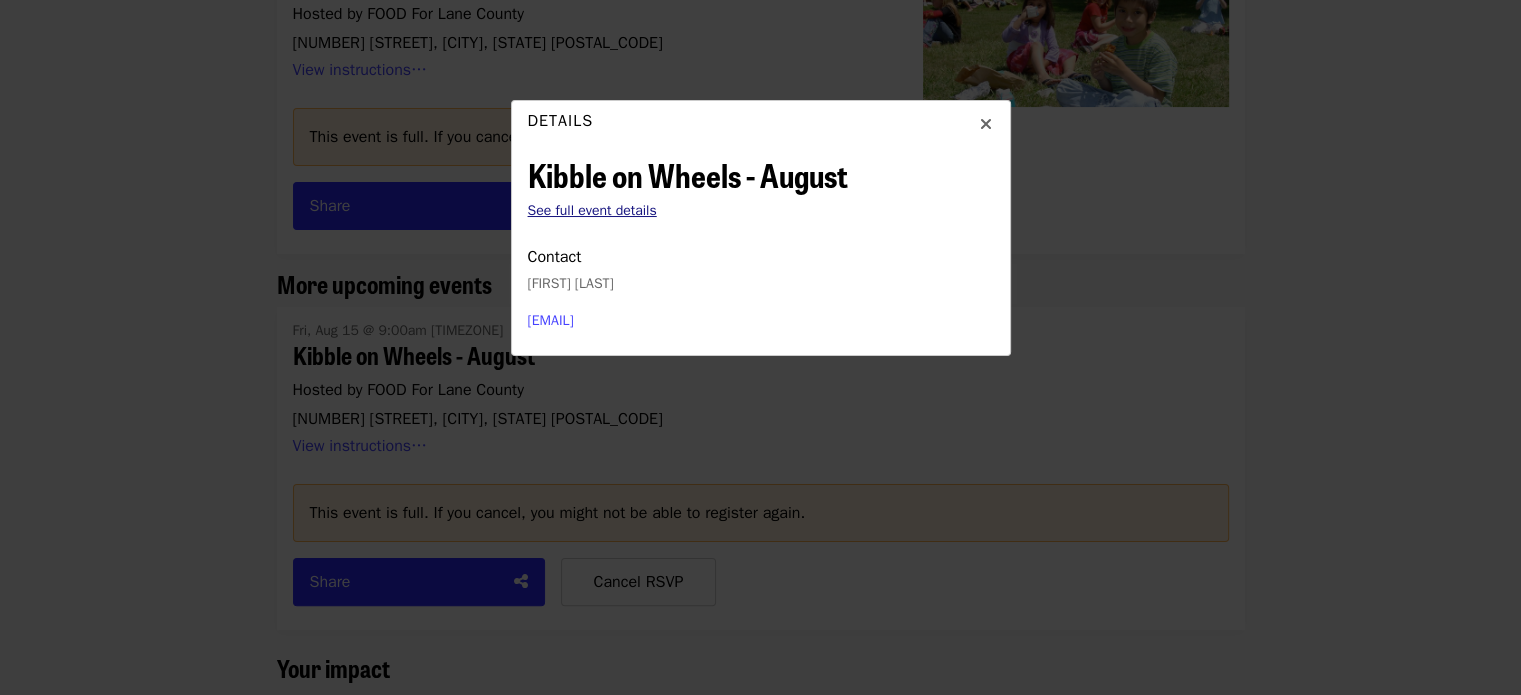 click on "See full event details" at bounding box center (592, 210) 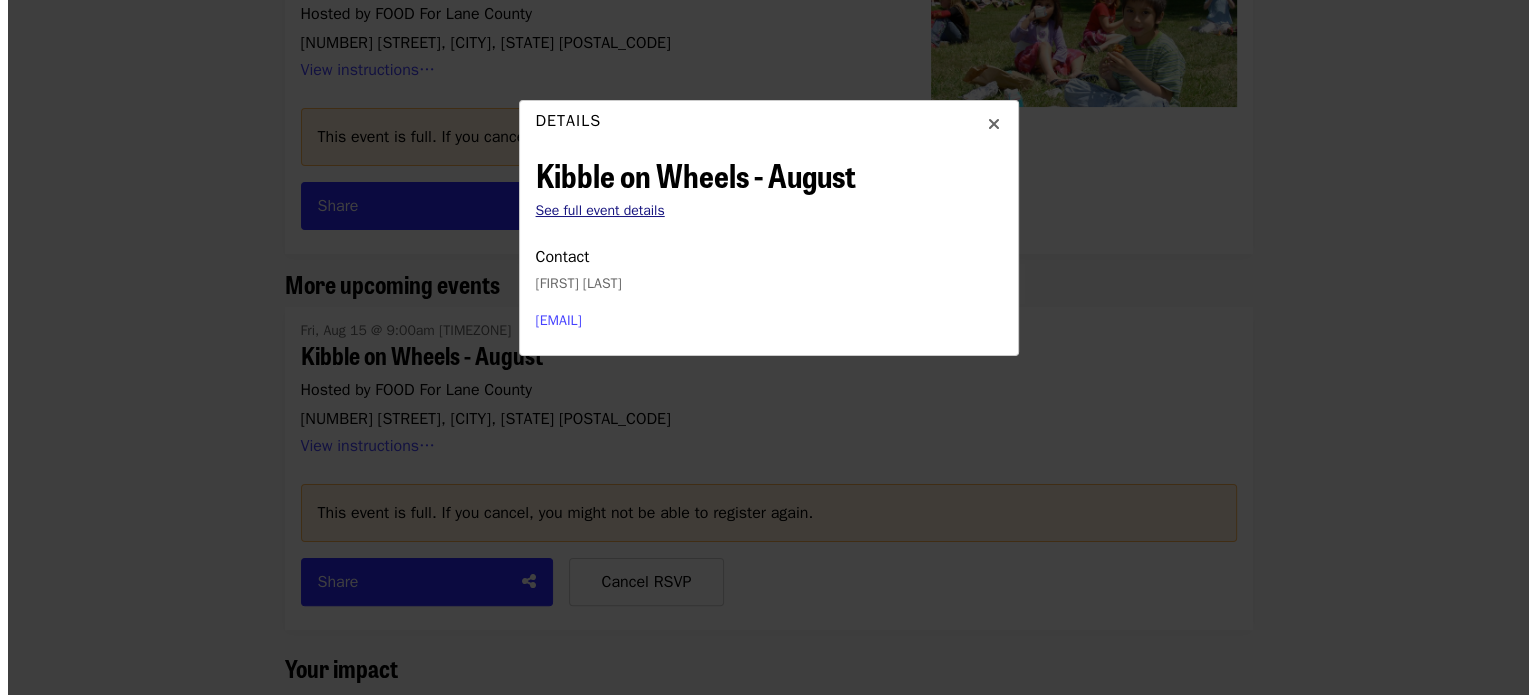 scroll, scrollTop: 0, scrollLeft: 0, axis: both 